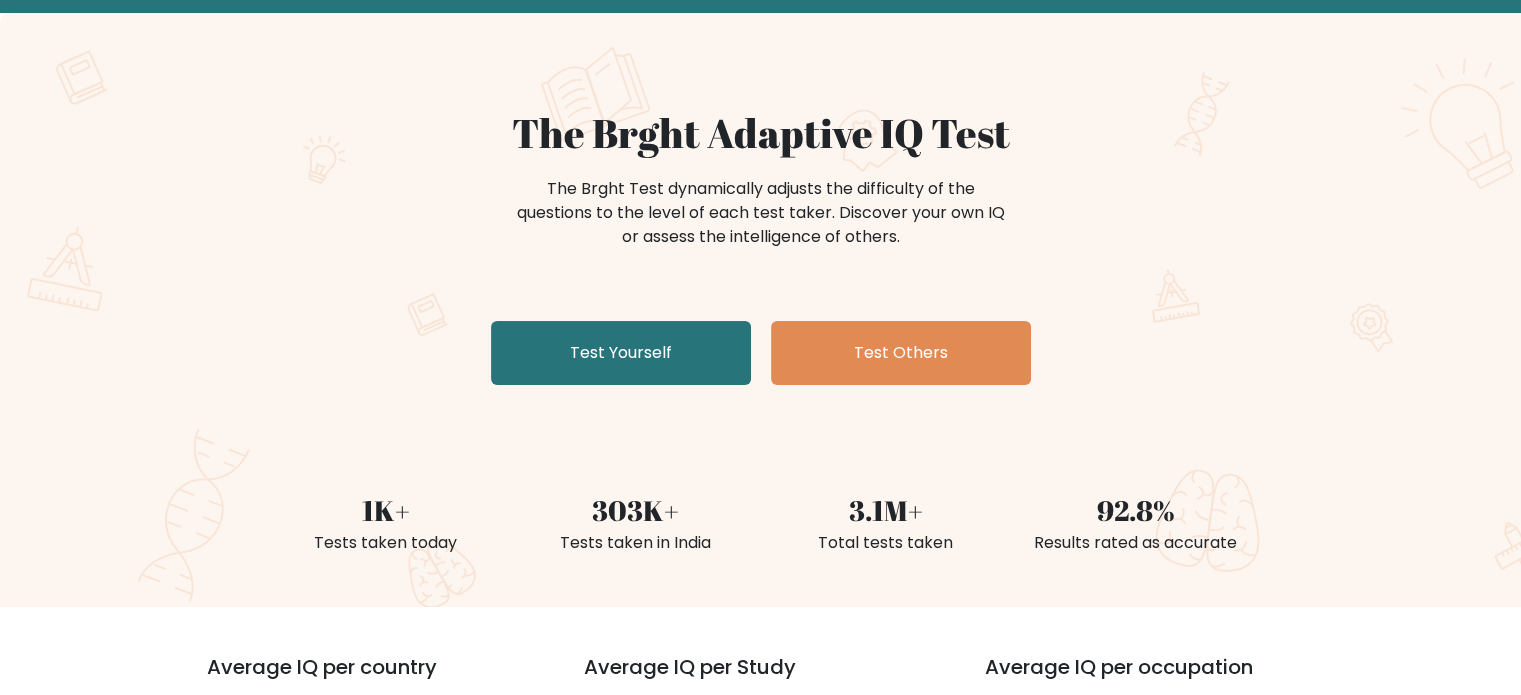 scroll, scrollTop: 100, scrollLeft: 0, axis: vertical 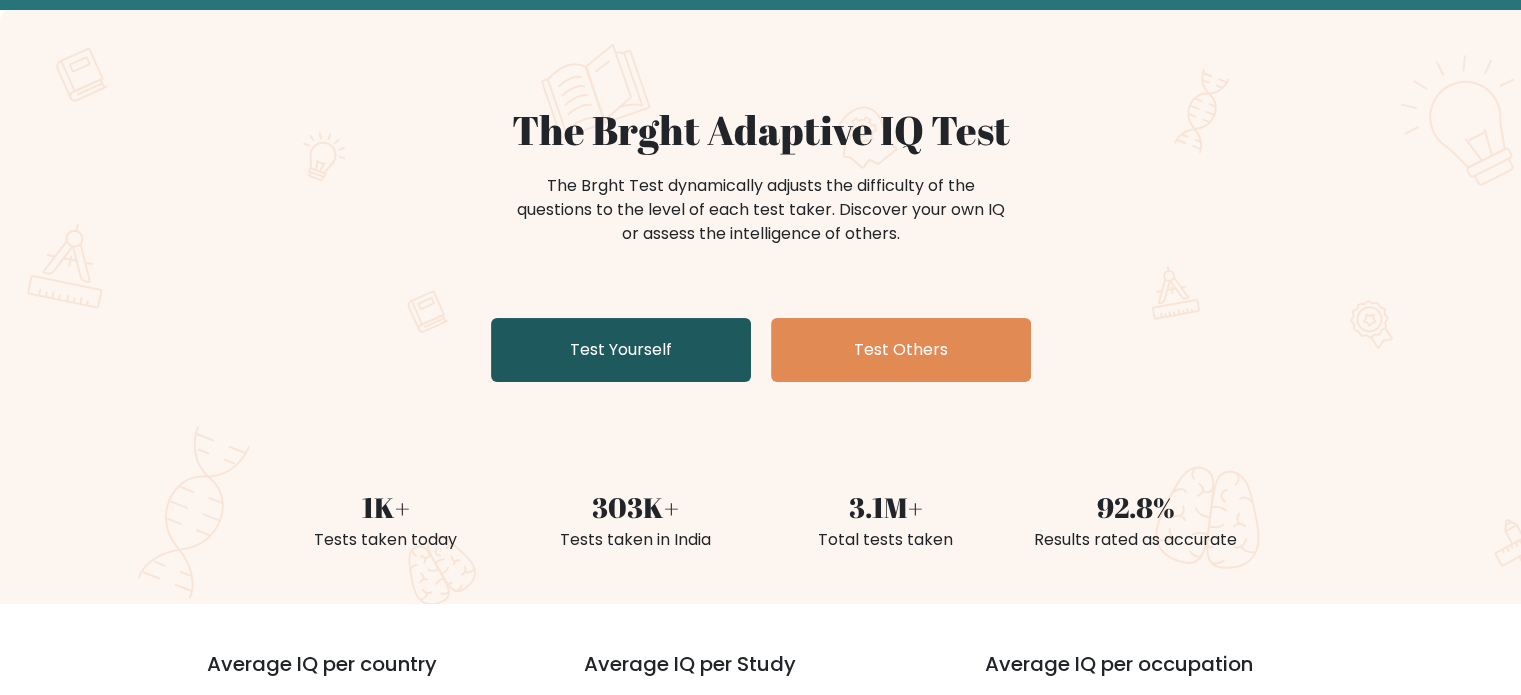 click on "Test Yourself" at bounding box center (621, 350) 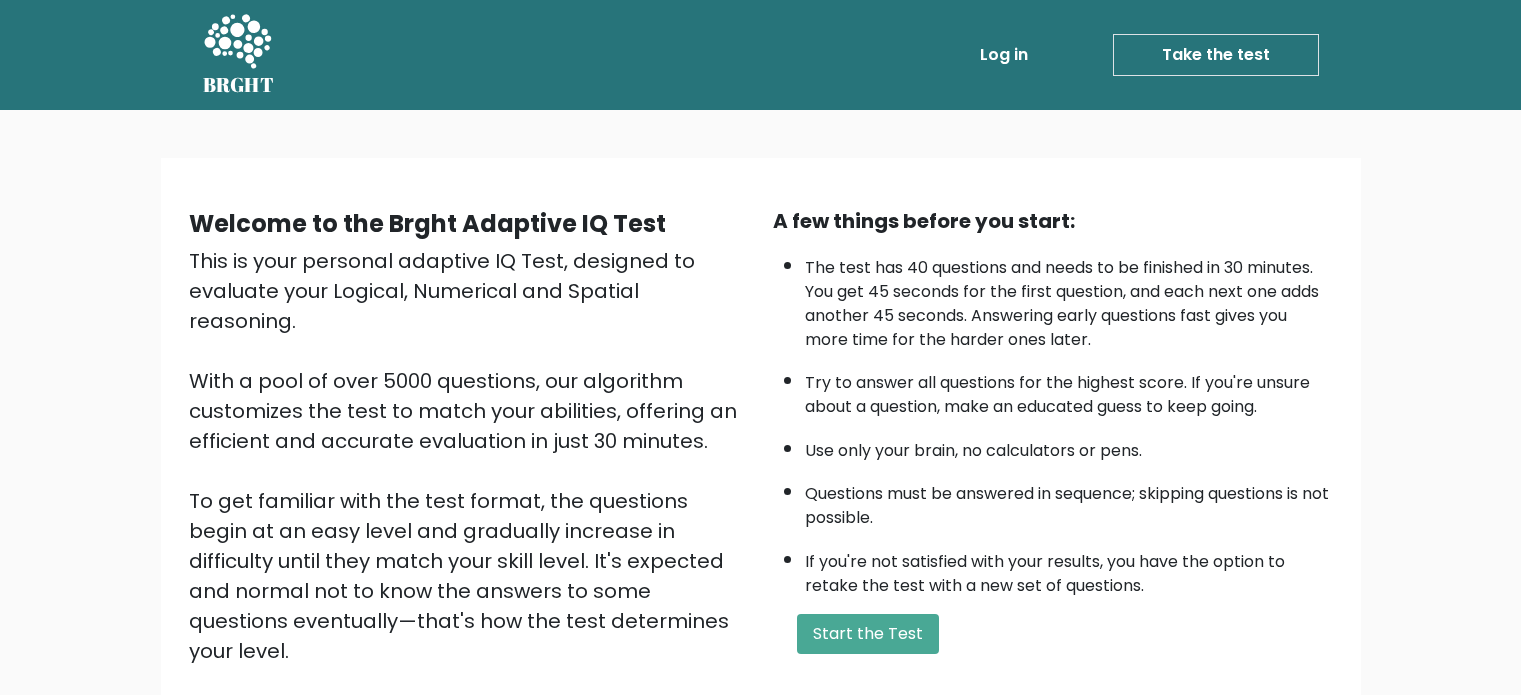 scroll, scrollTop: 0, scrollLeft: 0, axis: both 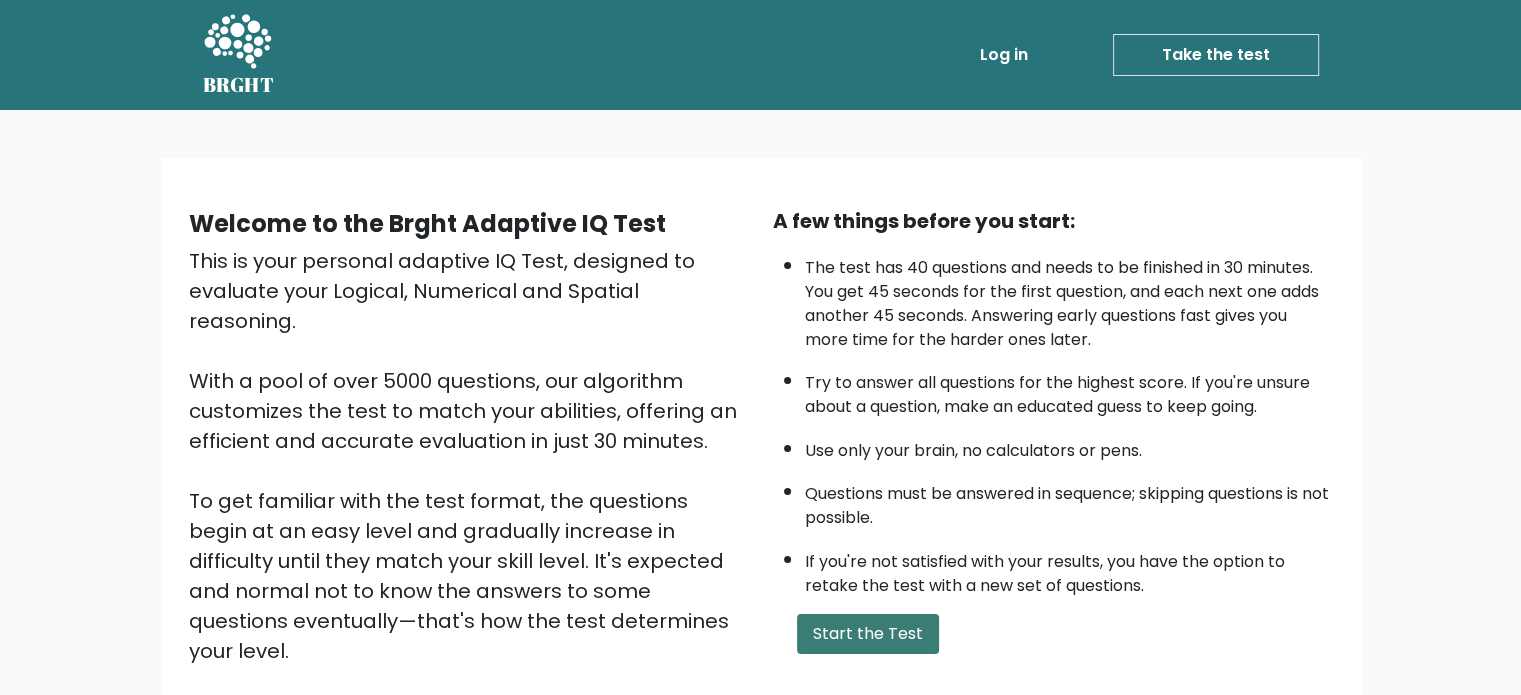 click on "Start the Test" at bounding box center (868, 634) 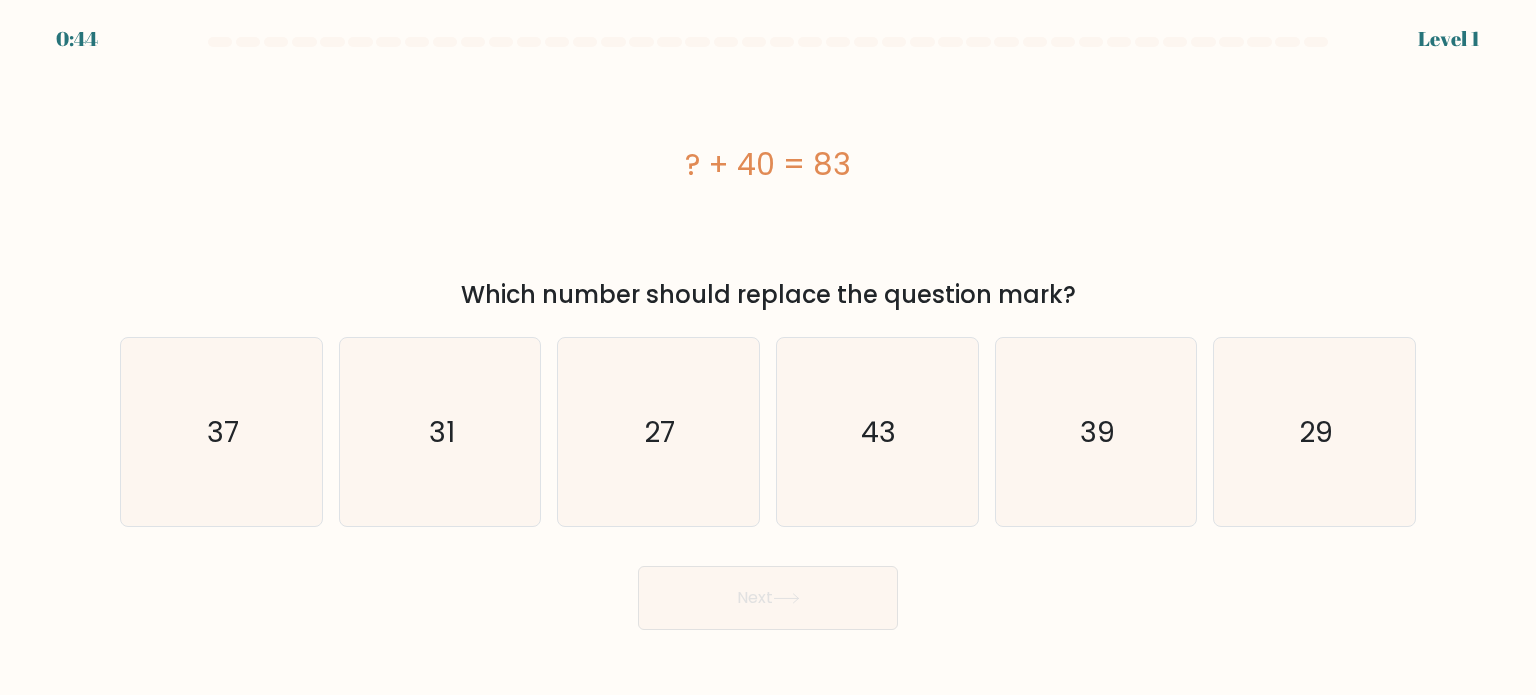 scroll, scrollTop: 0, scrollLeft: 0, axis: both 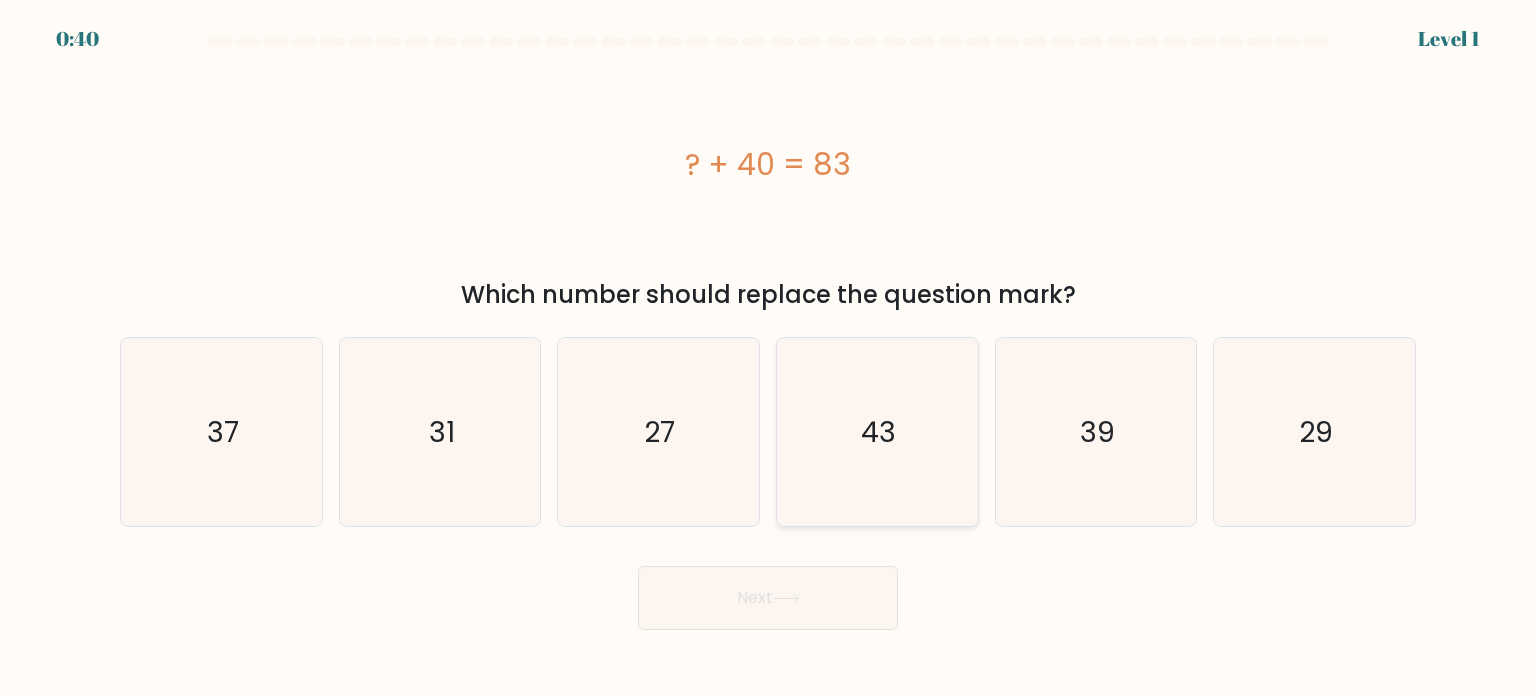 click on "43" 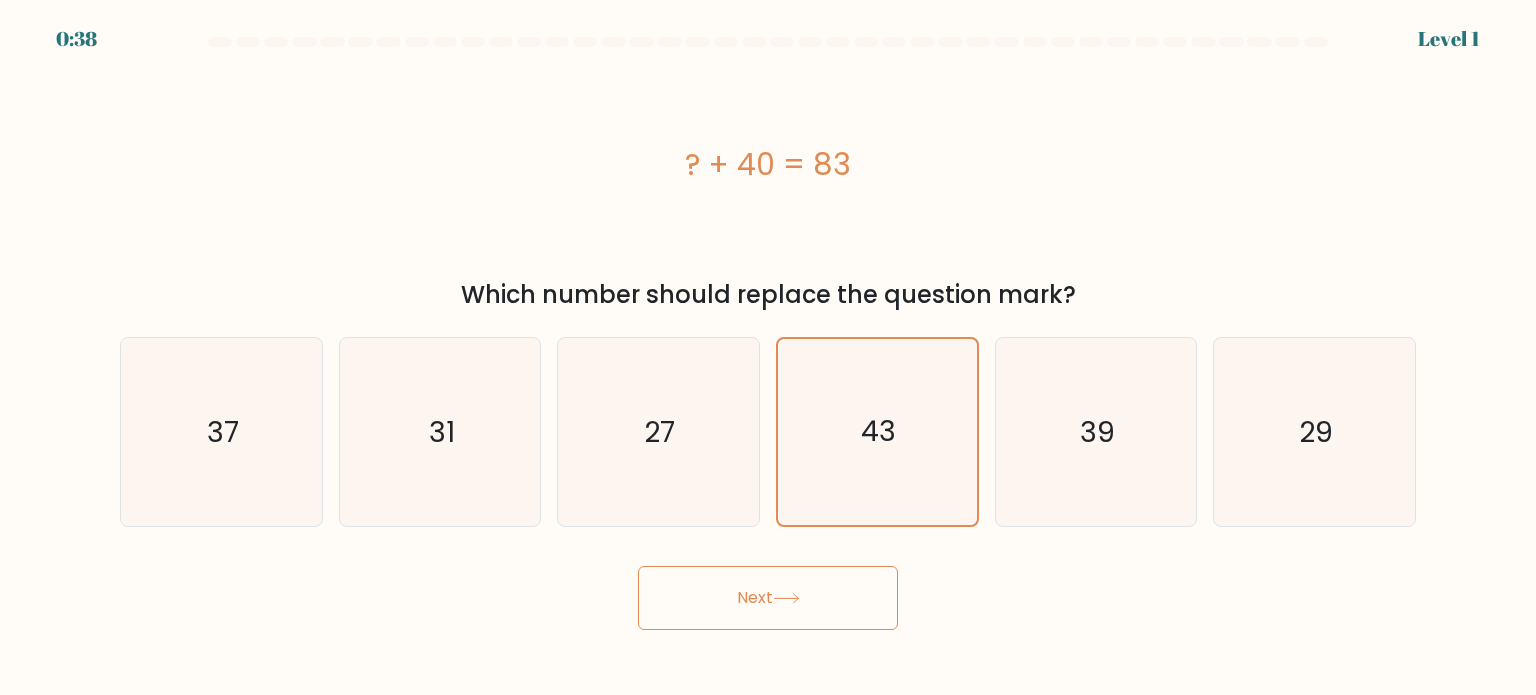 click on "Next" at bounding box center (768, 598) 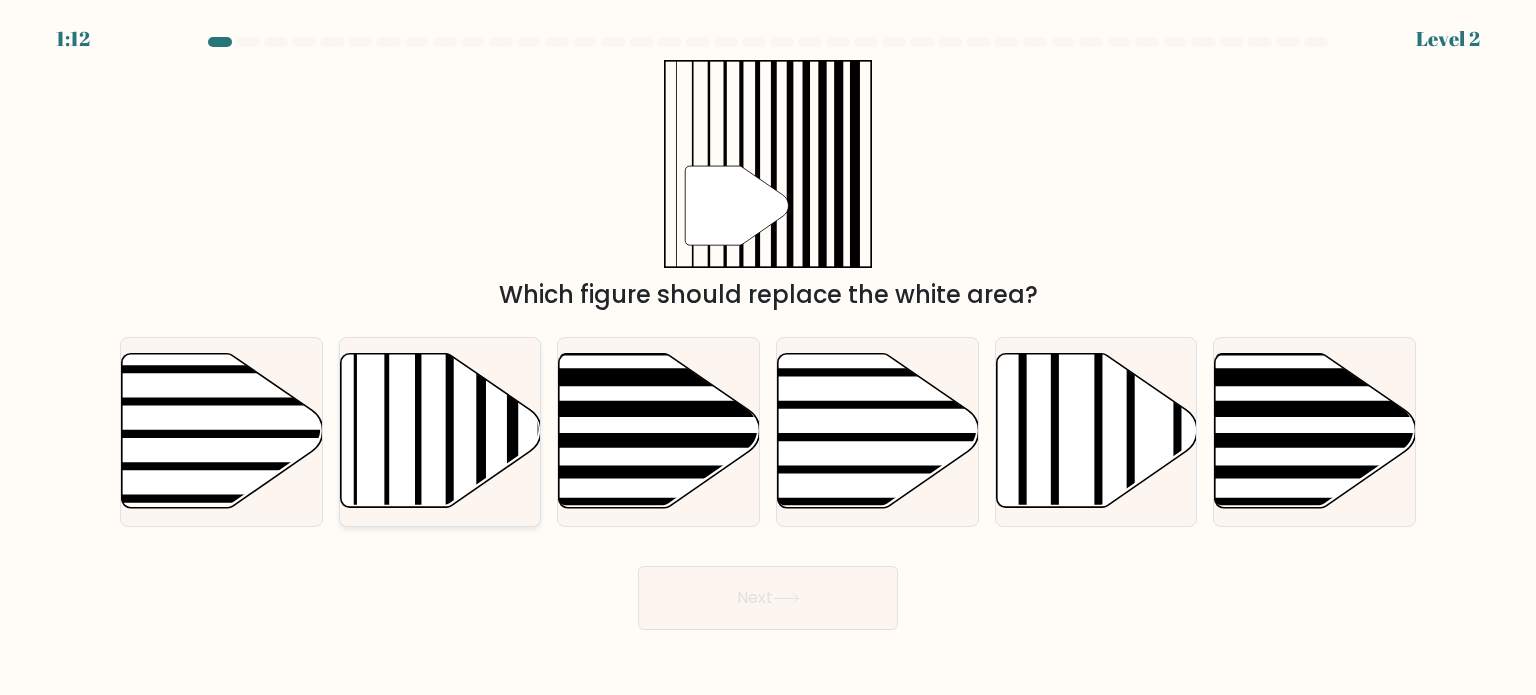 click 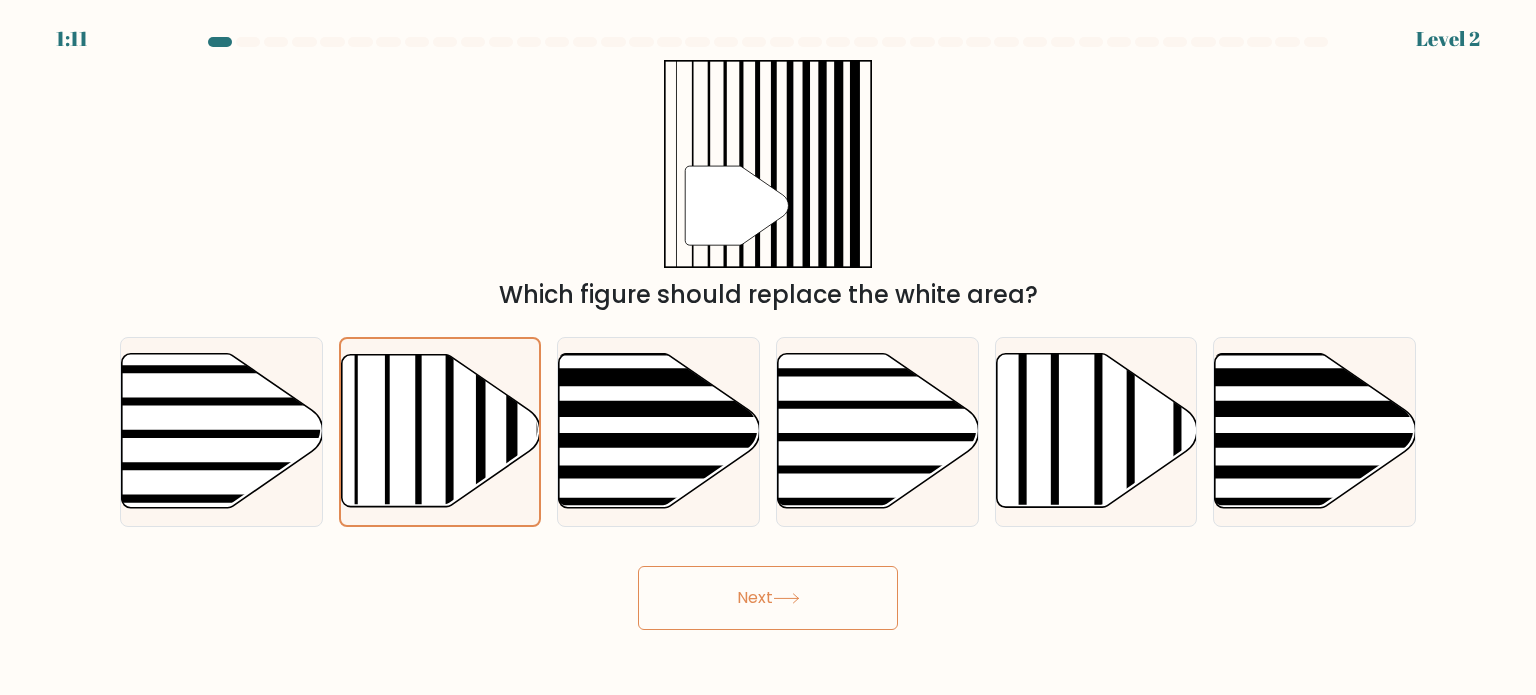 click 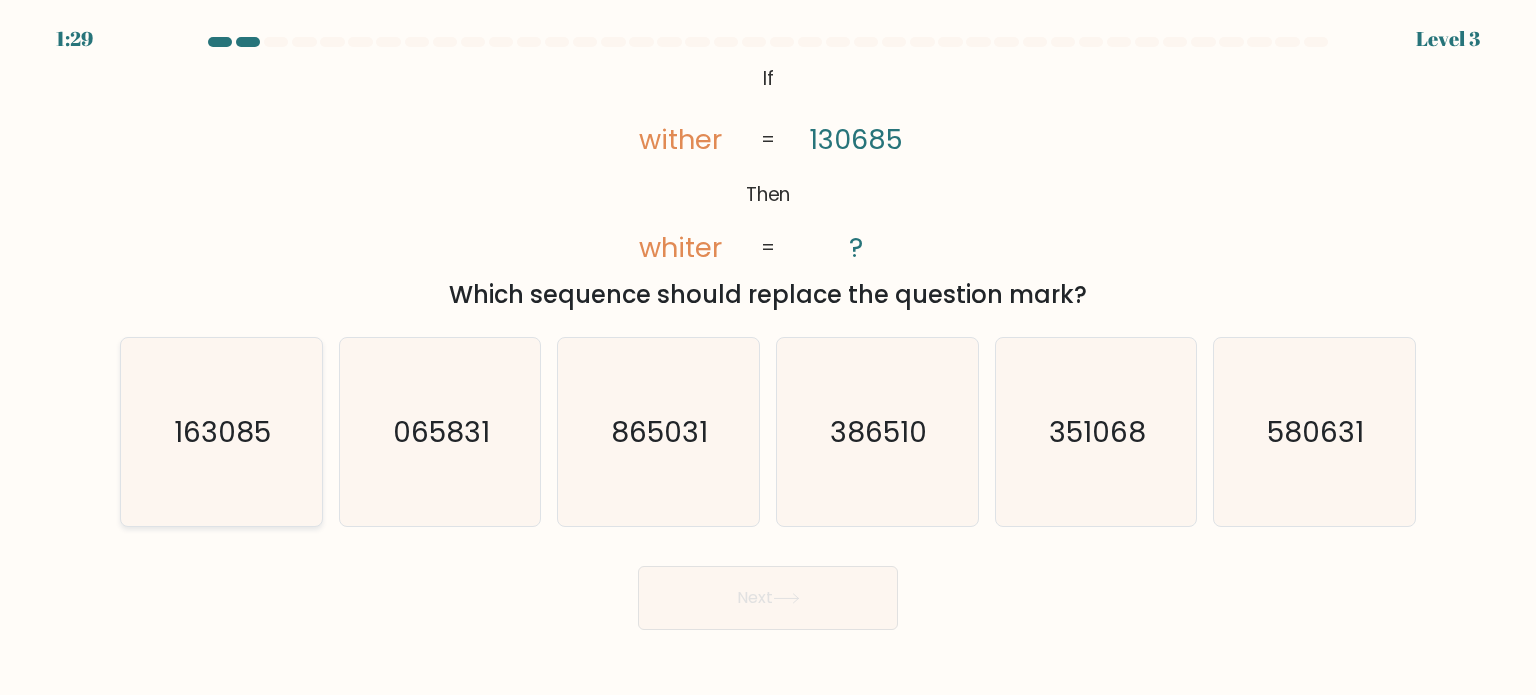 click on "163085" 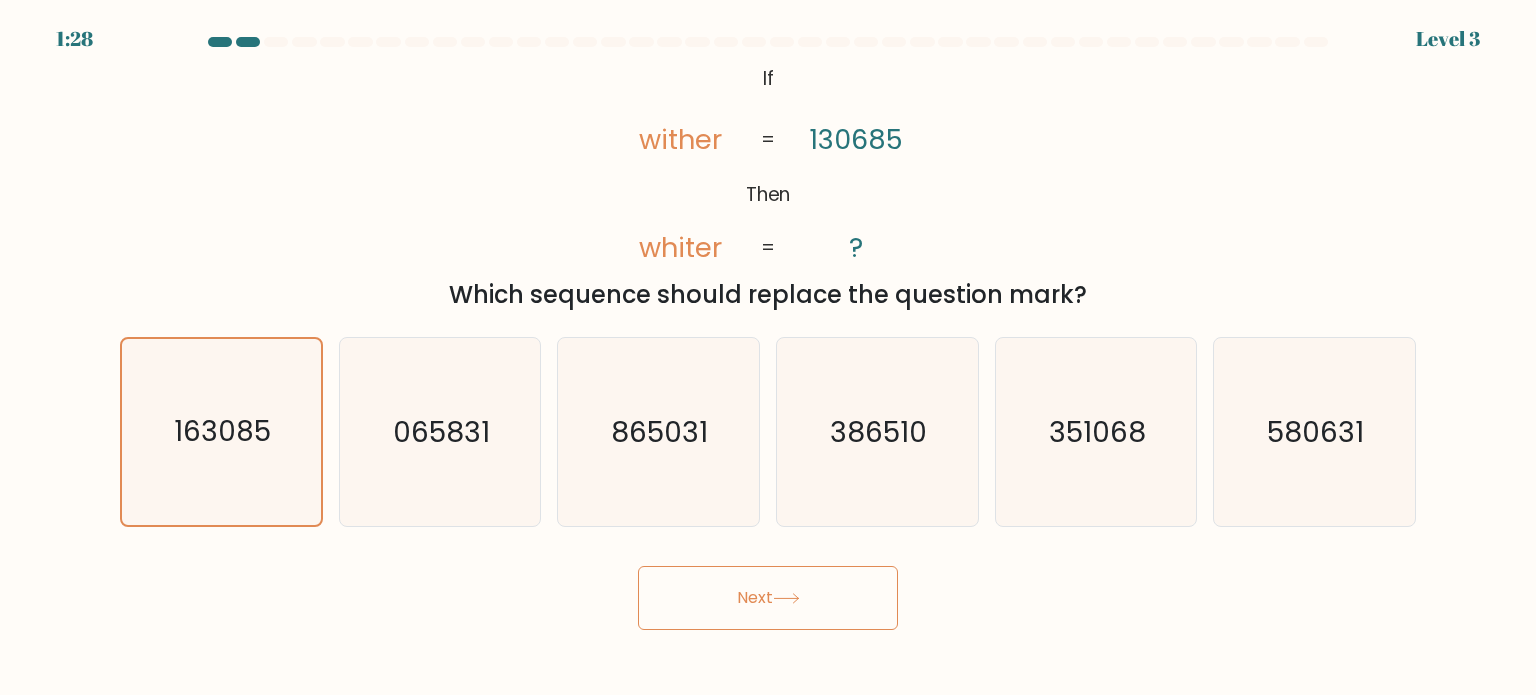 click on "Next" at bounding box center [768, 598] 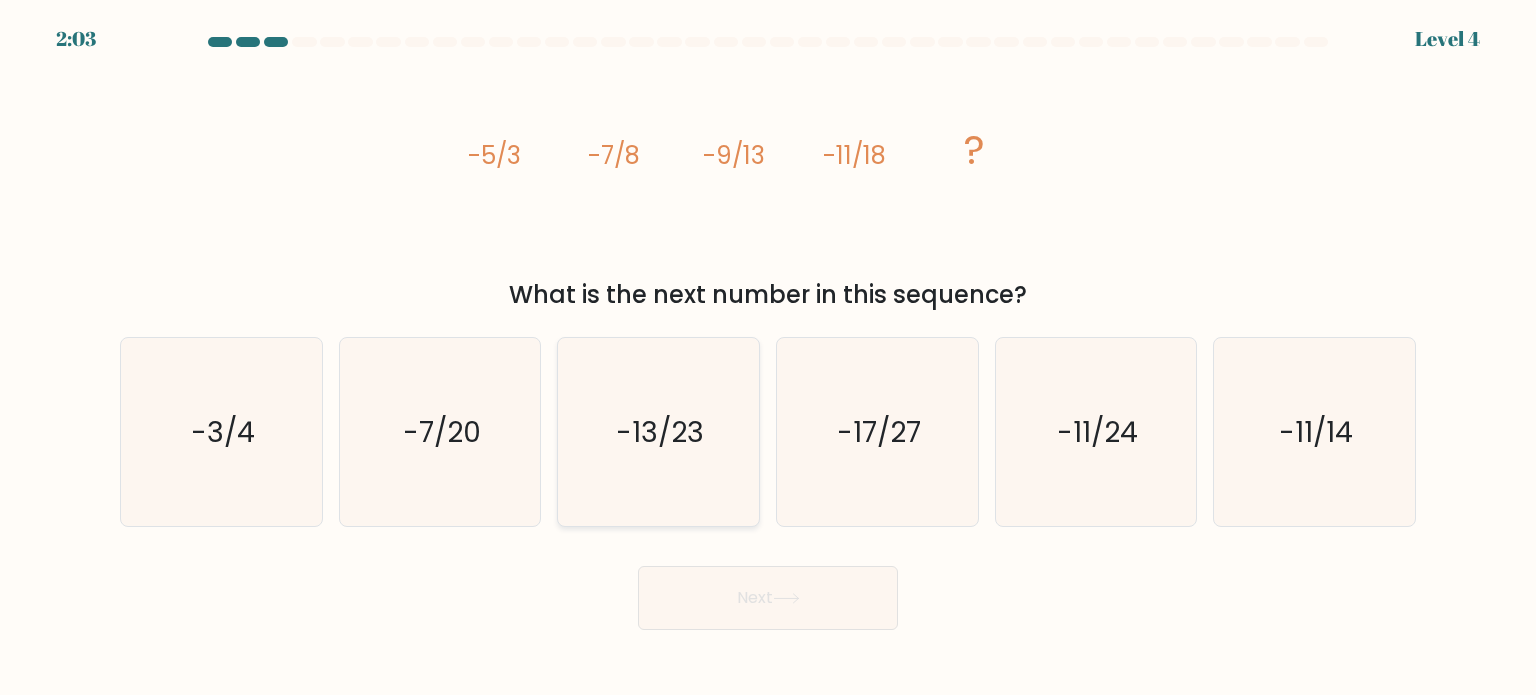 click on "-13/23" 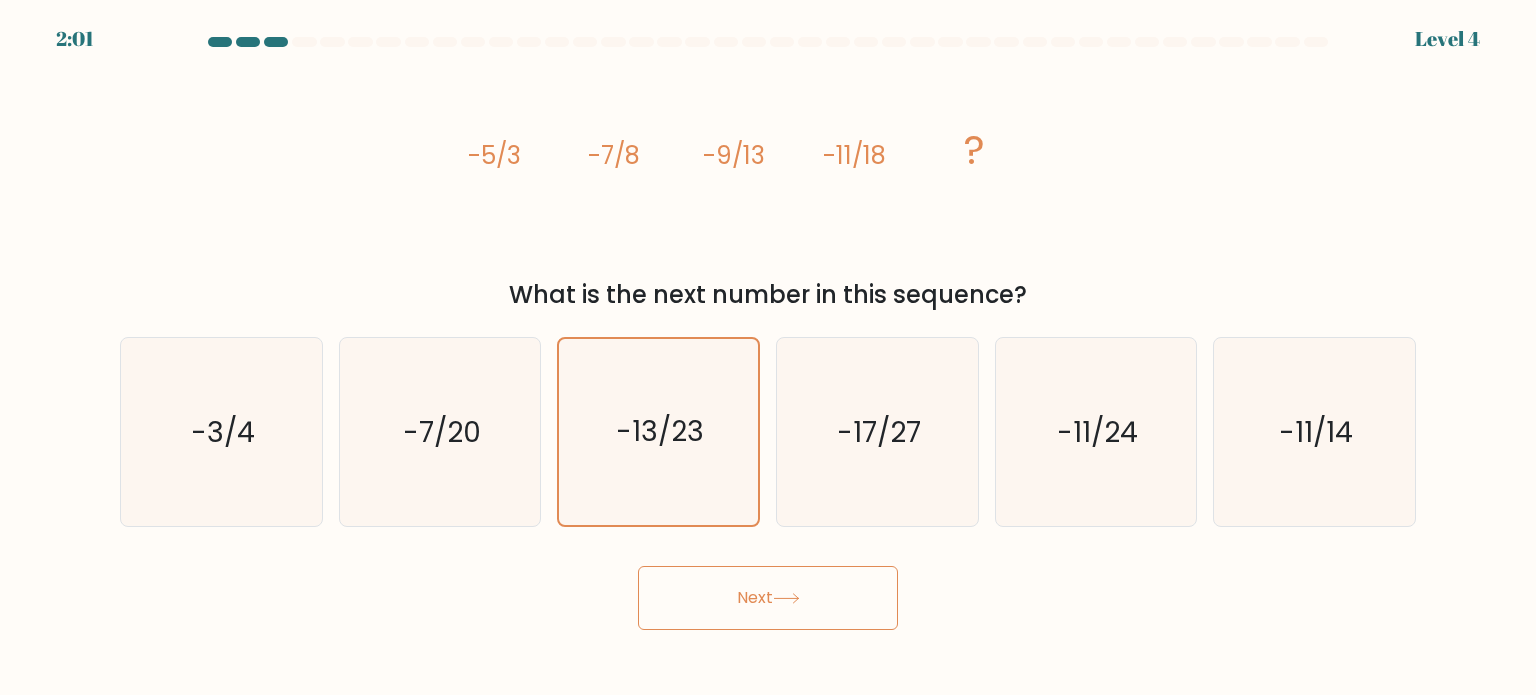 click on "Next" at bounding box center [768, 598] 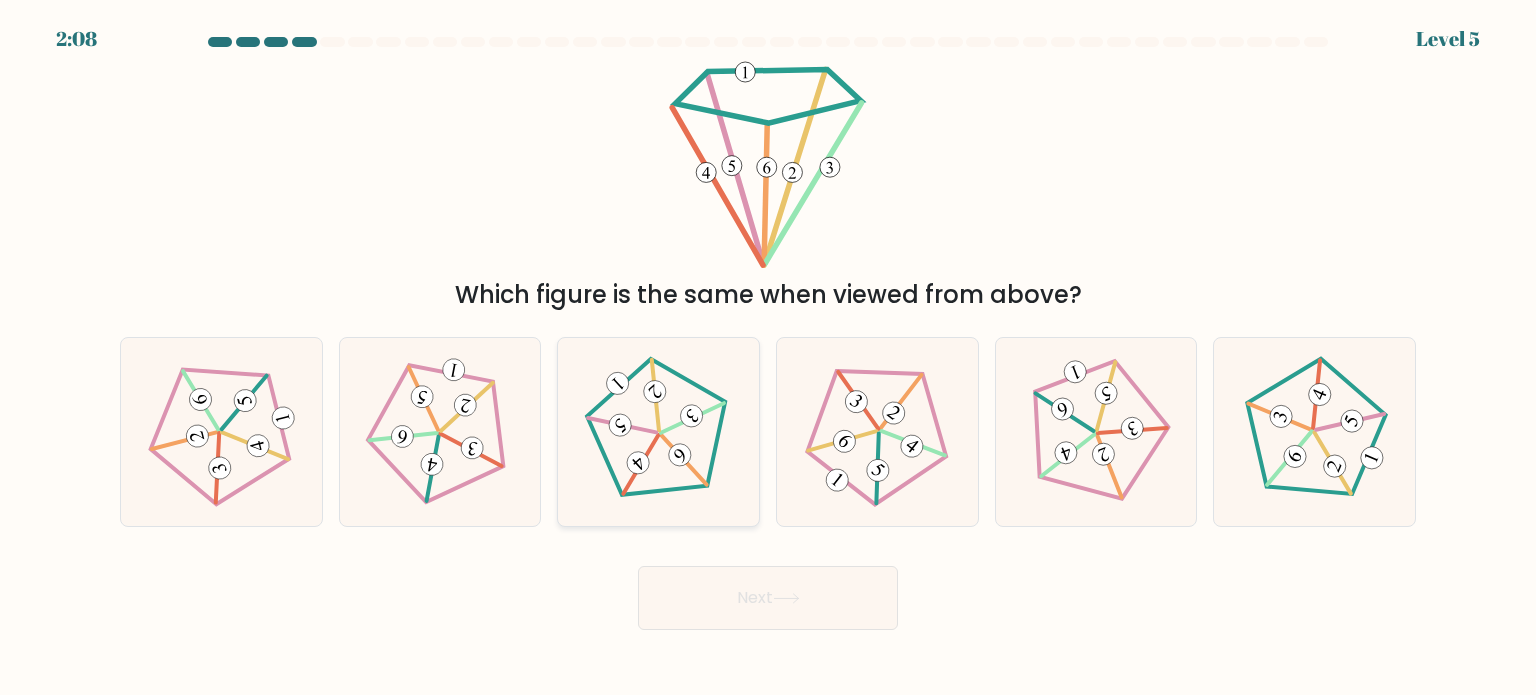 drag, startPoint x: 646, startPoint y: 436, endPoint x: 644, endPoint y: 447, distance: 11.18034 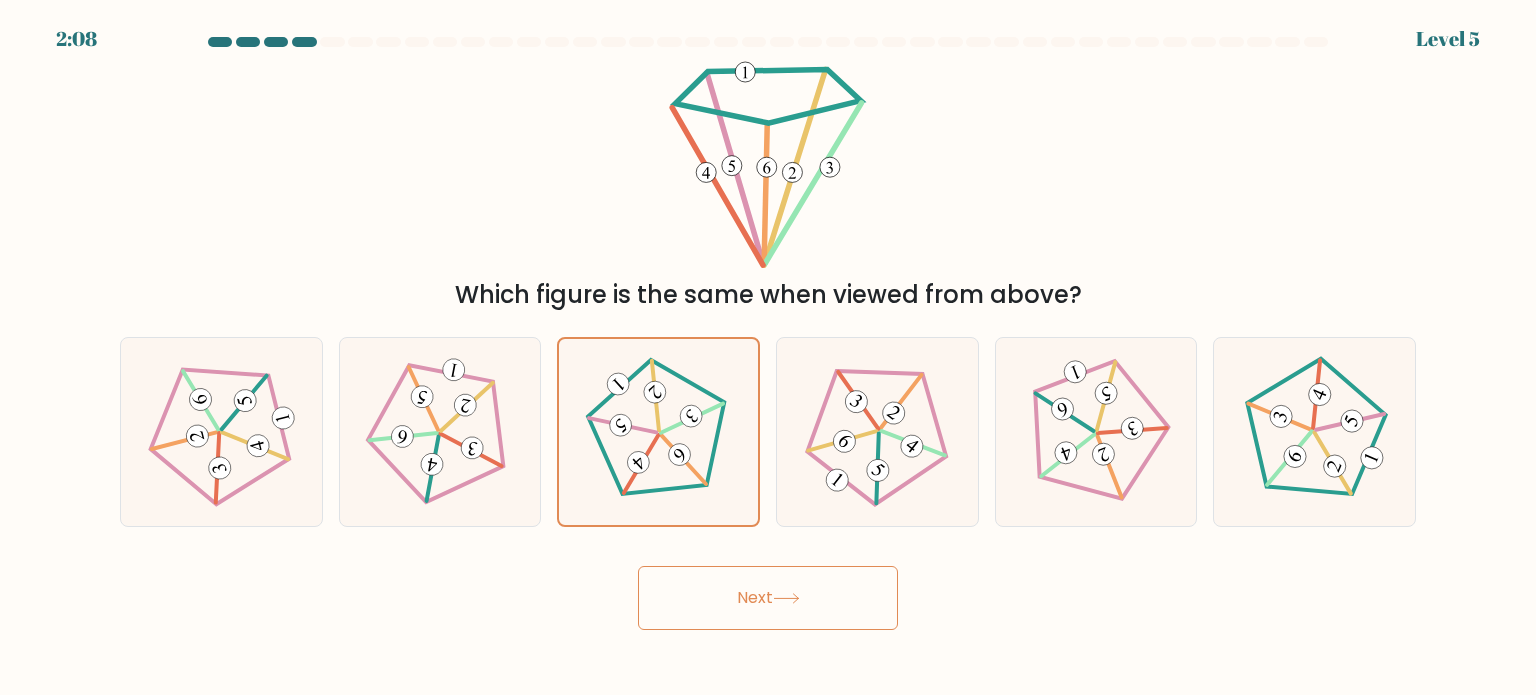 click on "Next" at bounding box center (768, 598) 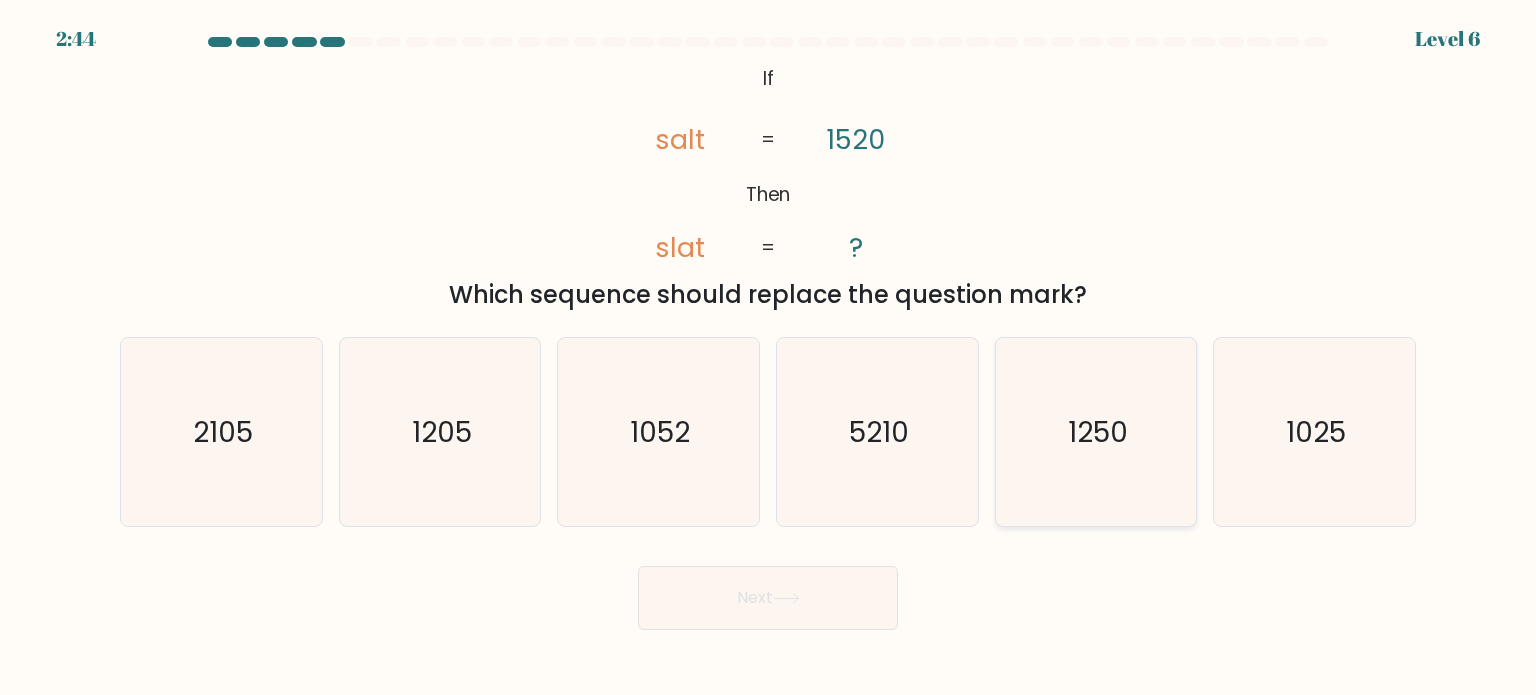 click on "1250" 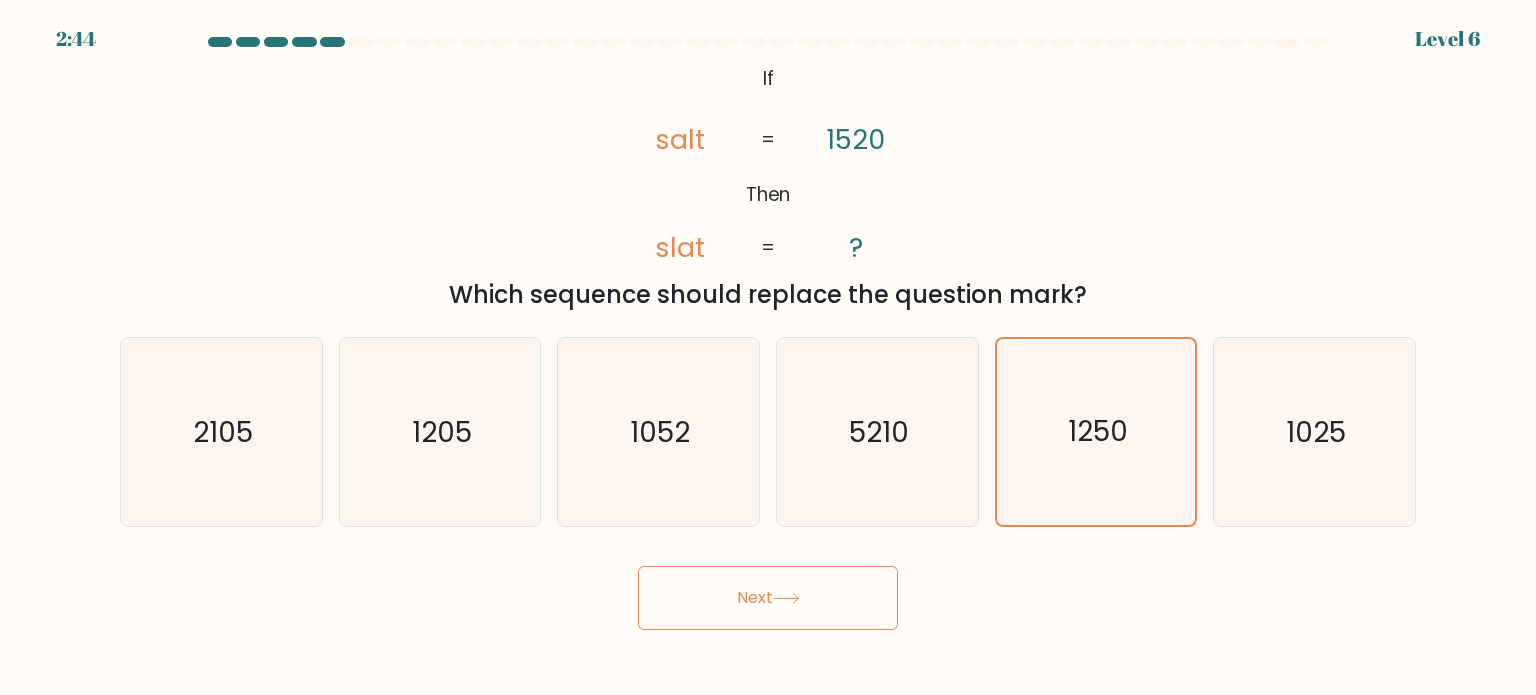 click on "Next" at bounding box center (768, 598) 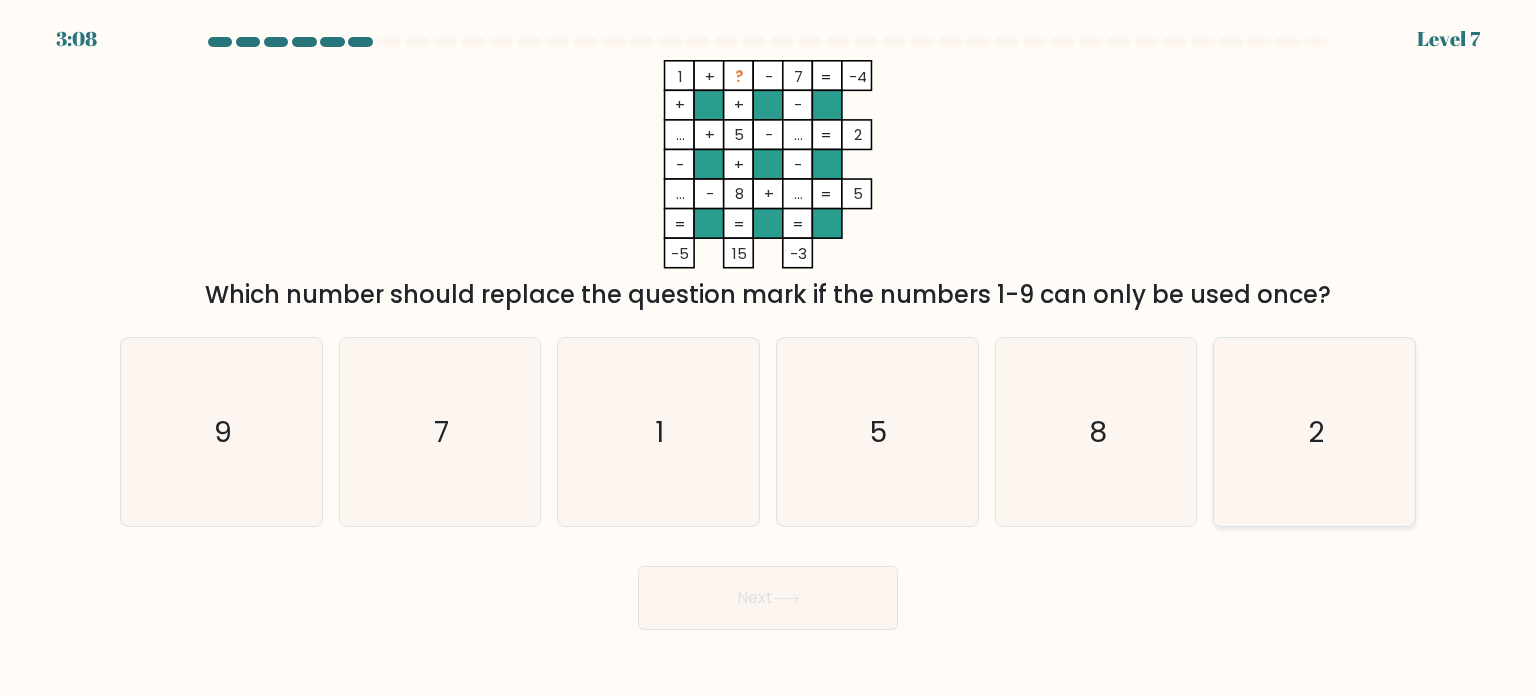 click on "2" 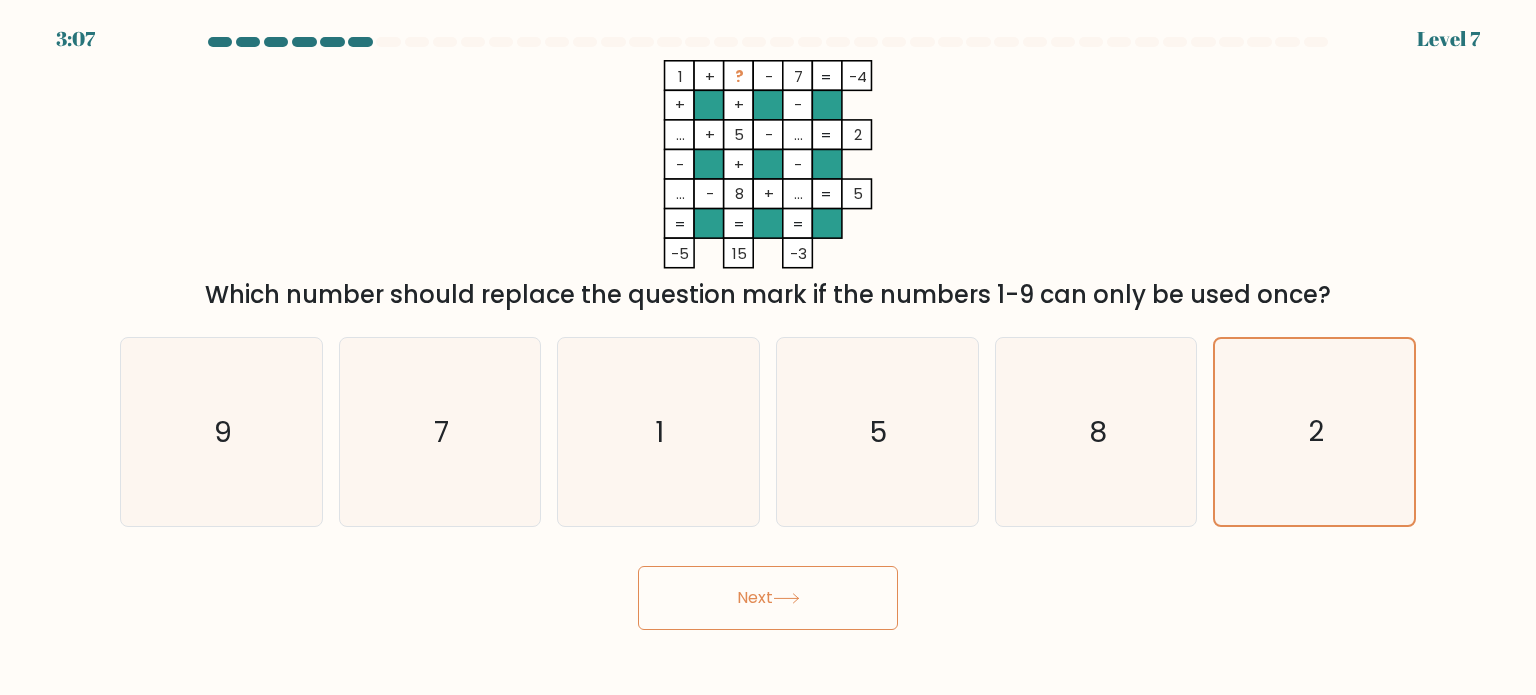 click on "Next" at bounding box center [768, 598] 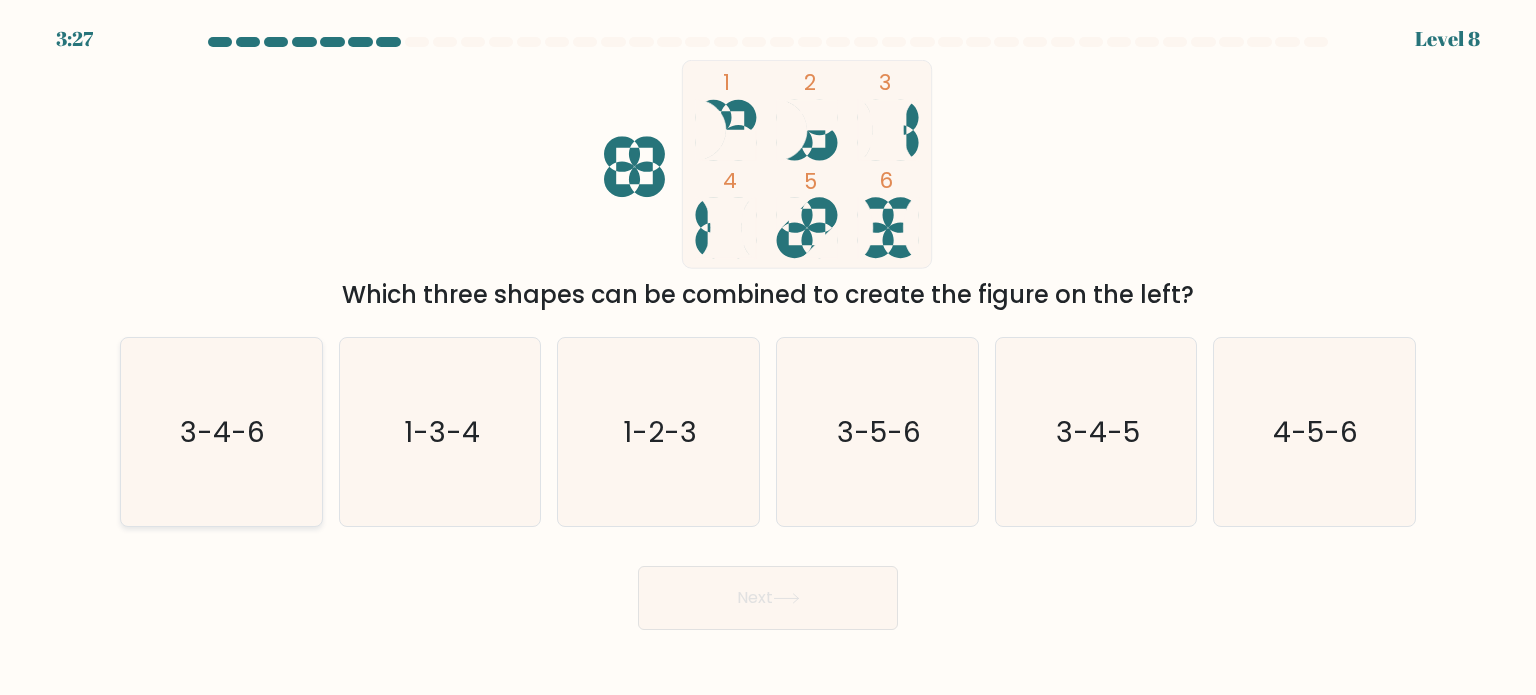 click on "3-4-6" 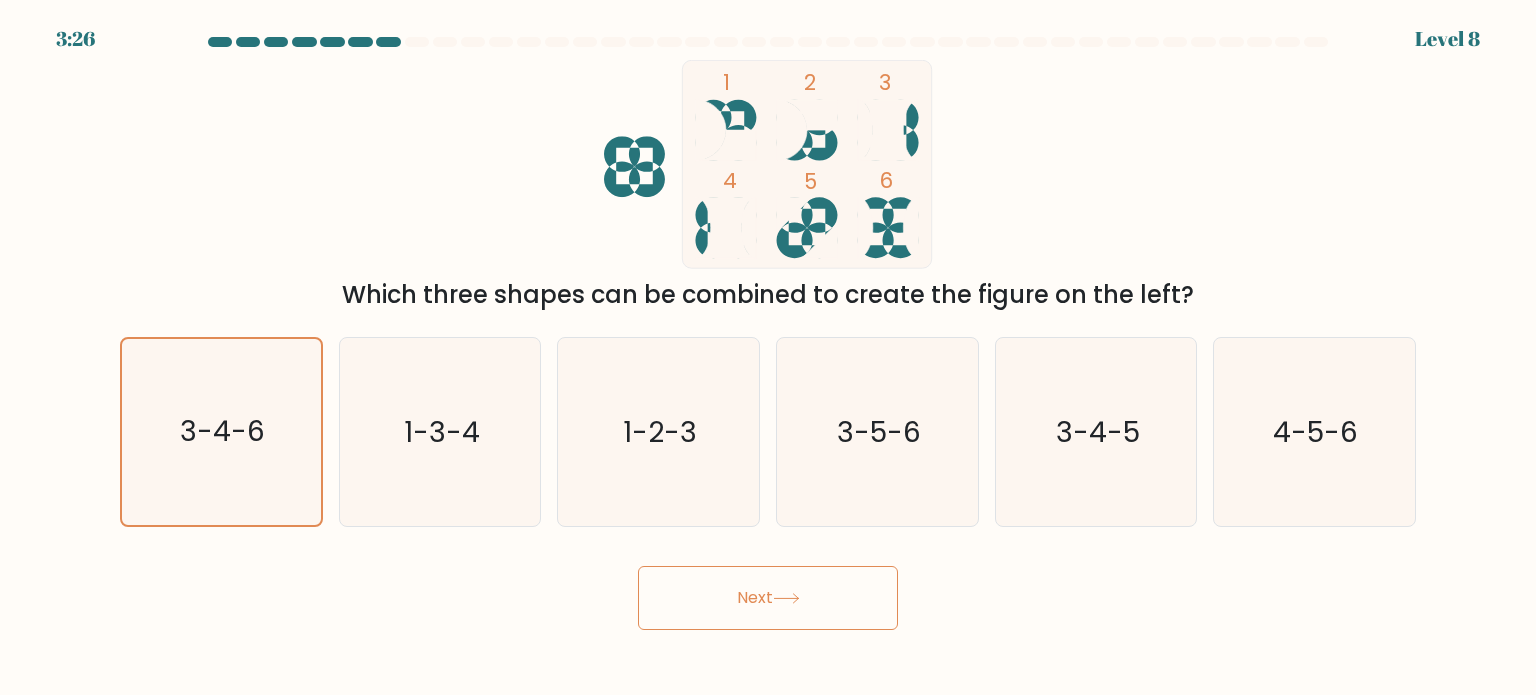 click on "Next" at bounding box center [768, 598] 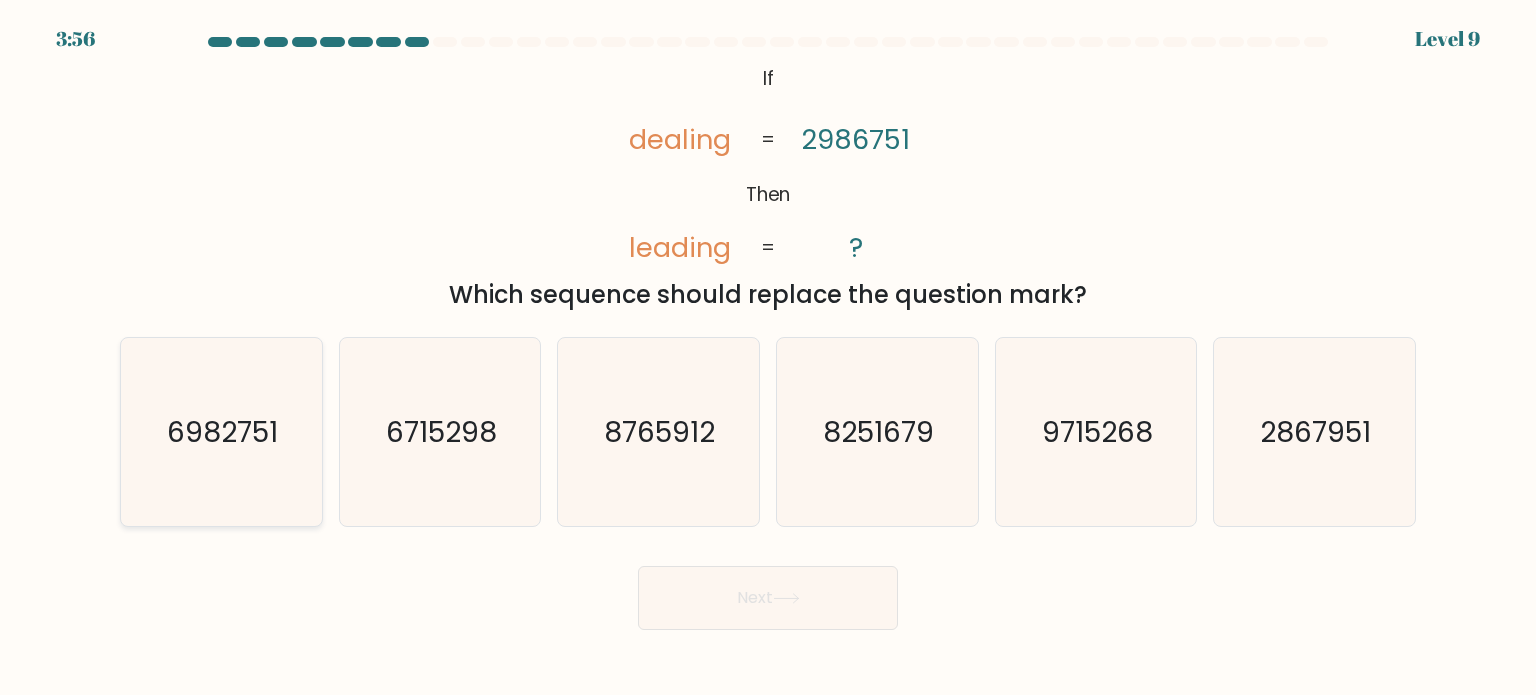 click on "6982751" 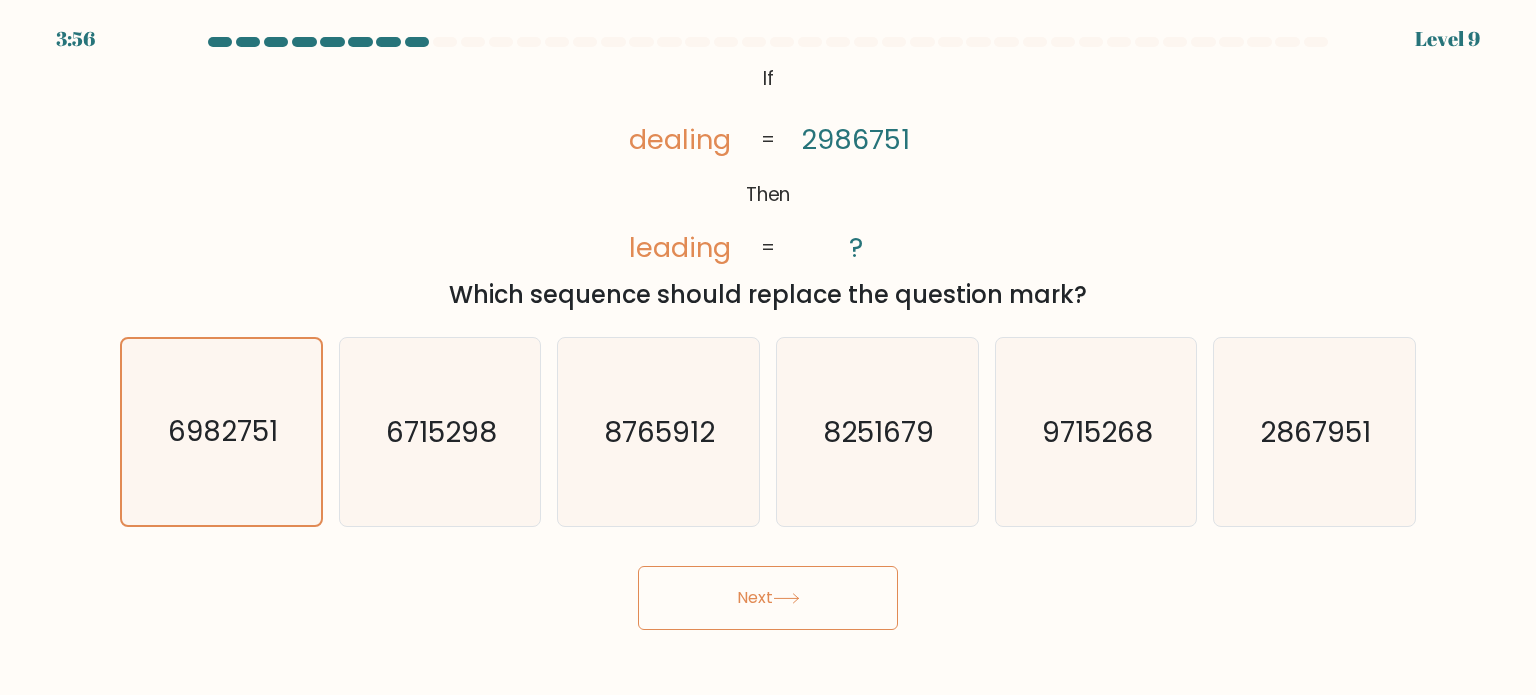 click on "Next" at bounding box center [768, 598] 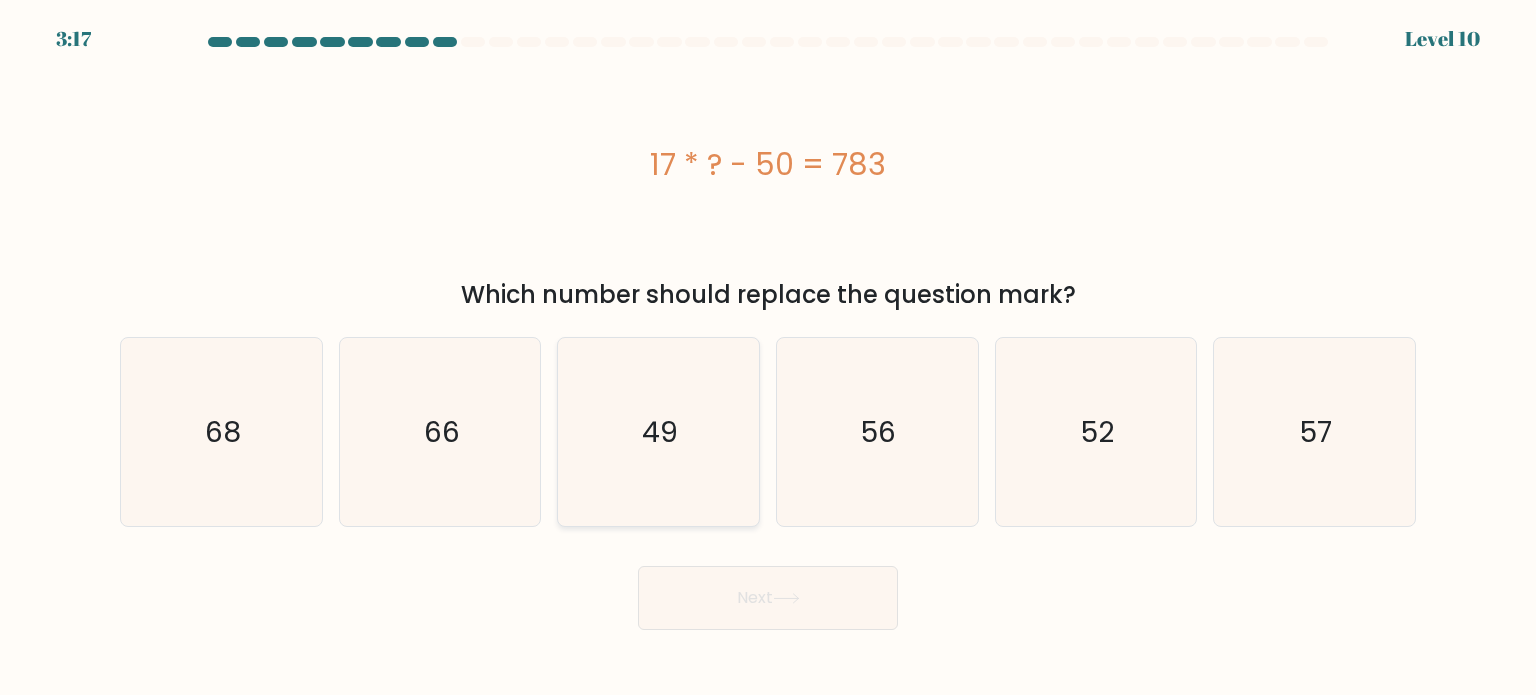click on "49" 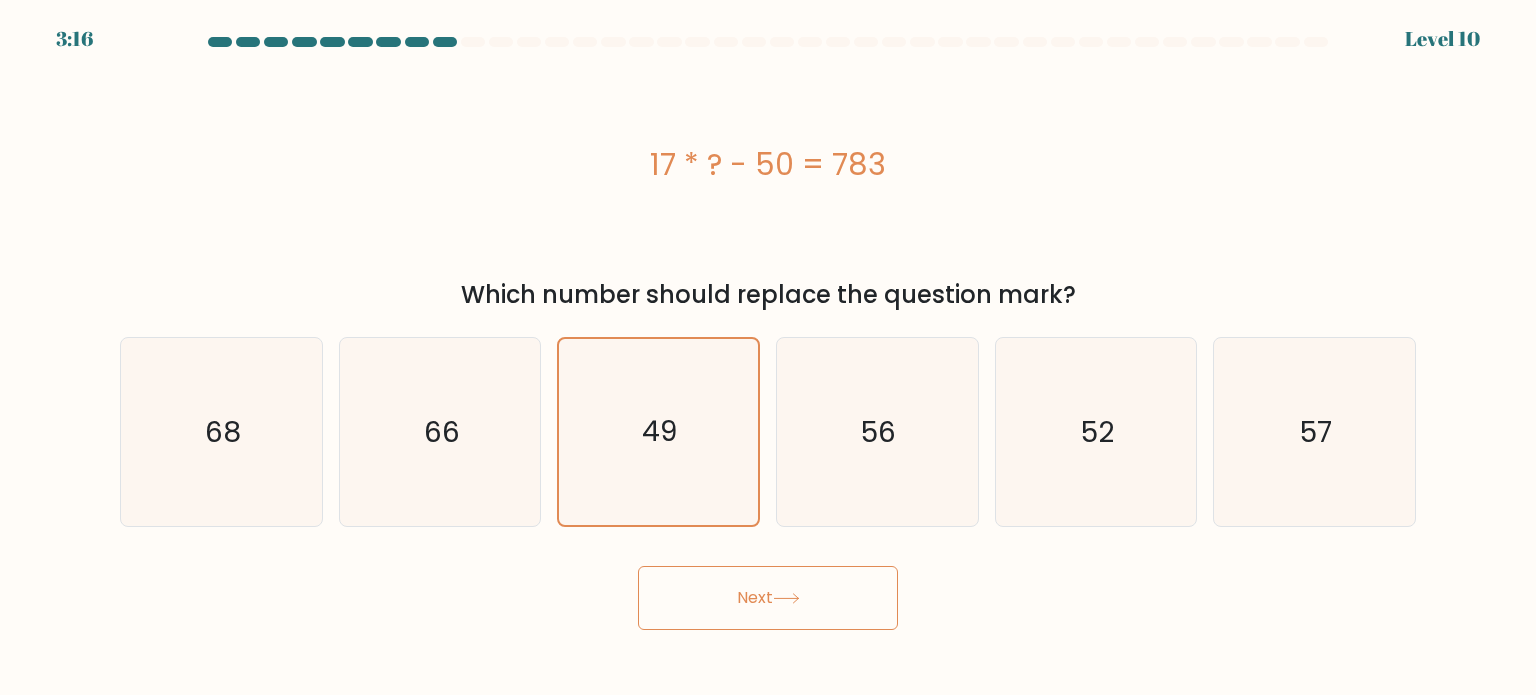click on "Next" at bounding box center (768, 598) 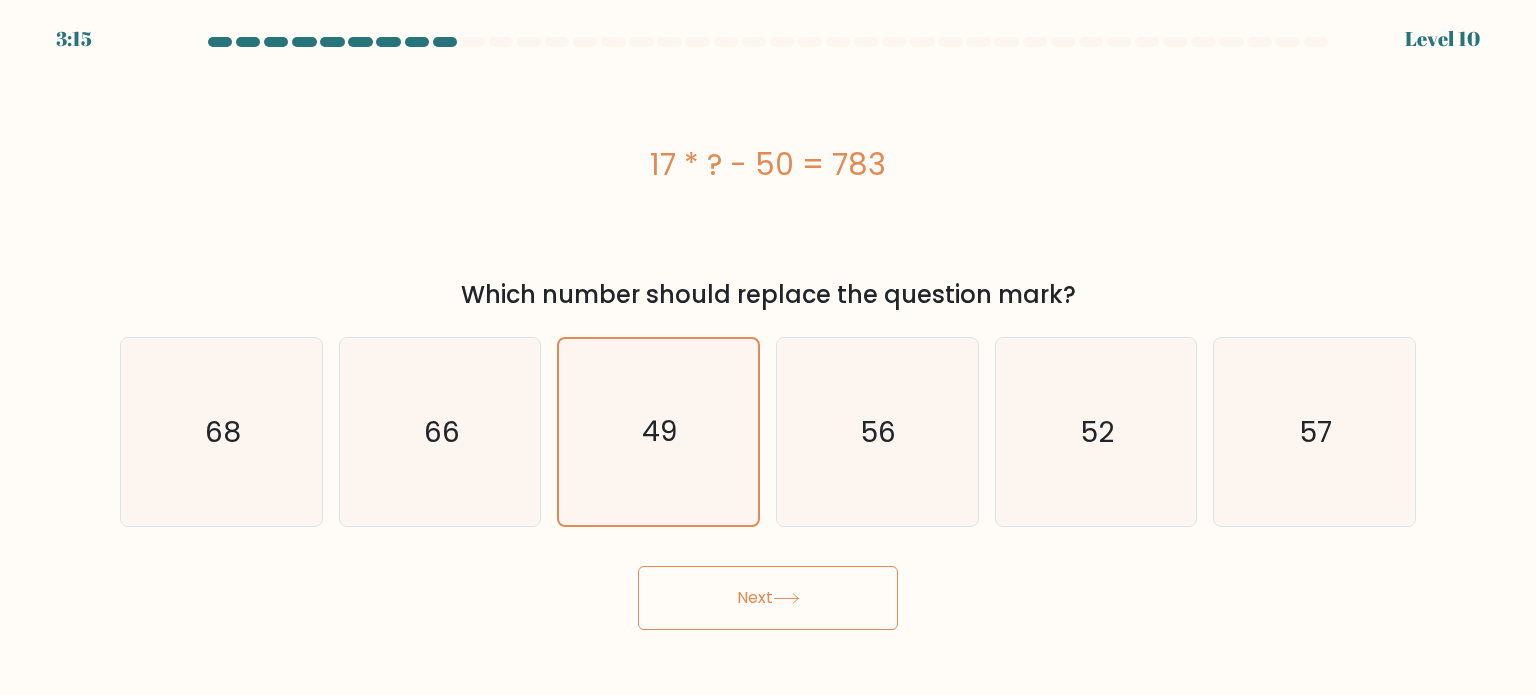 click on "Next" at bounding box center [768, 598] 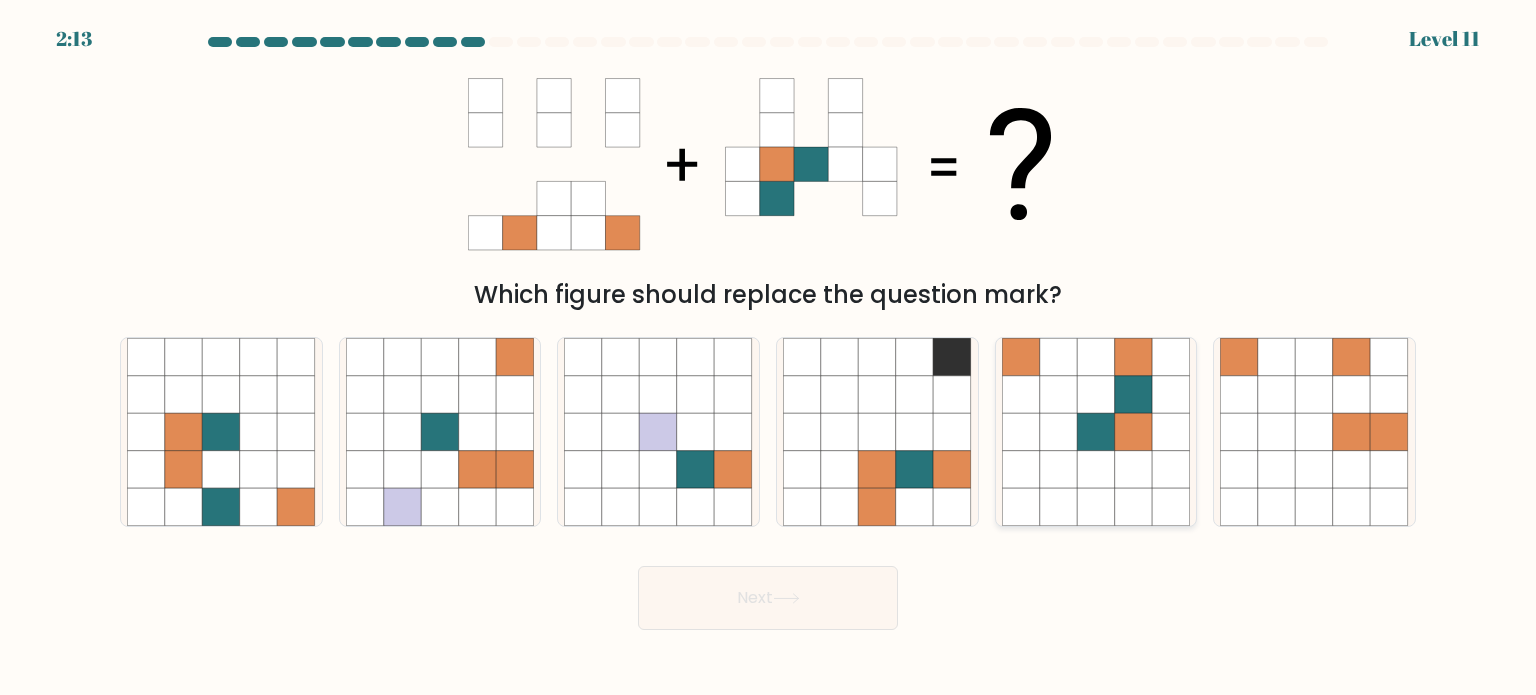 click 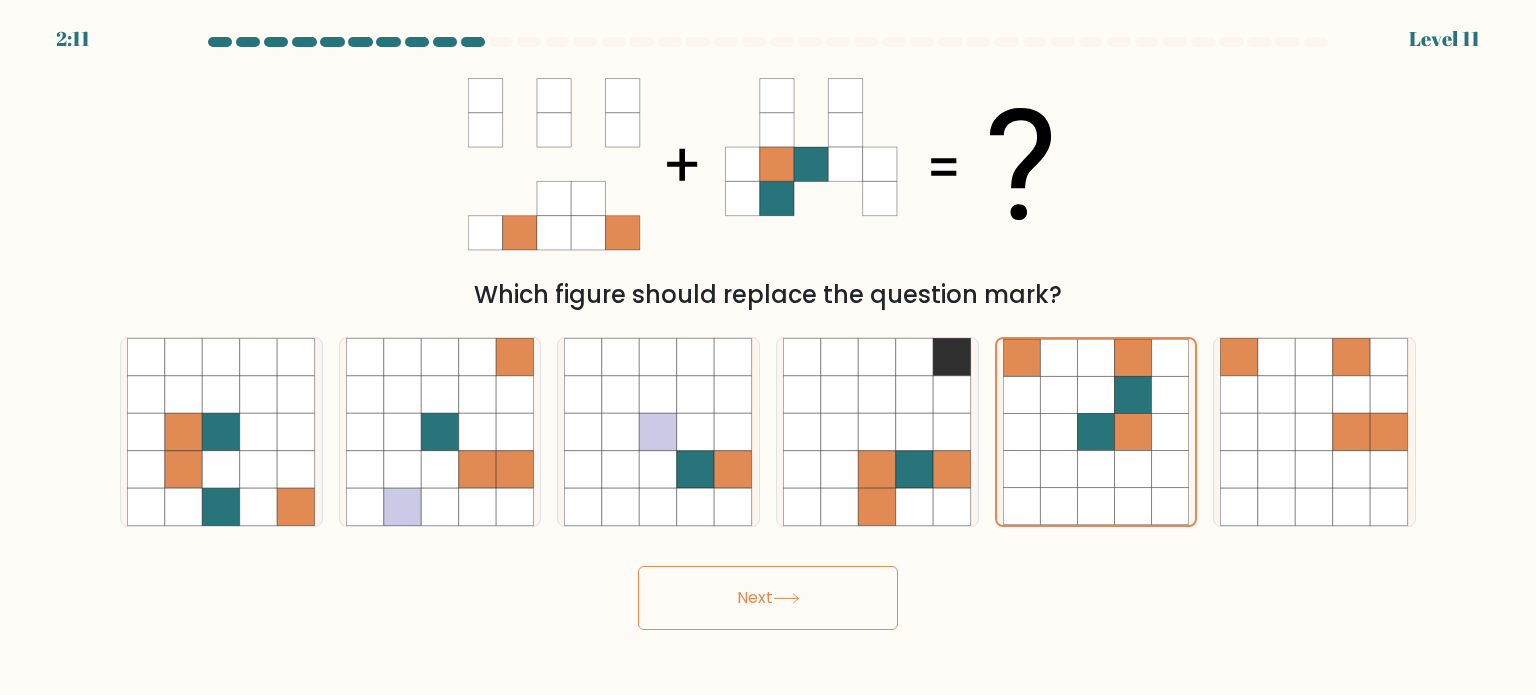 click on "Next" at bounding box center (768, 598) 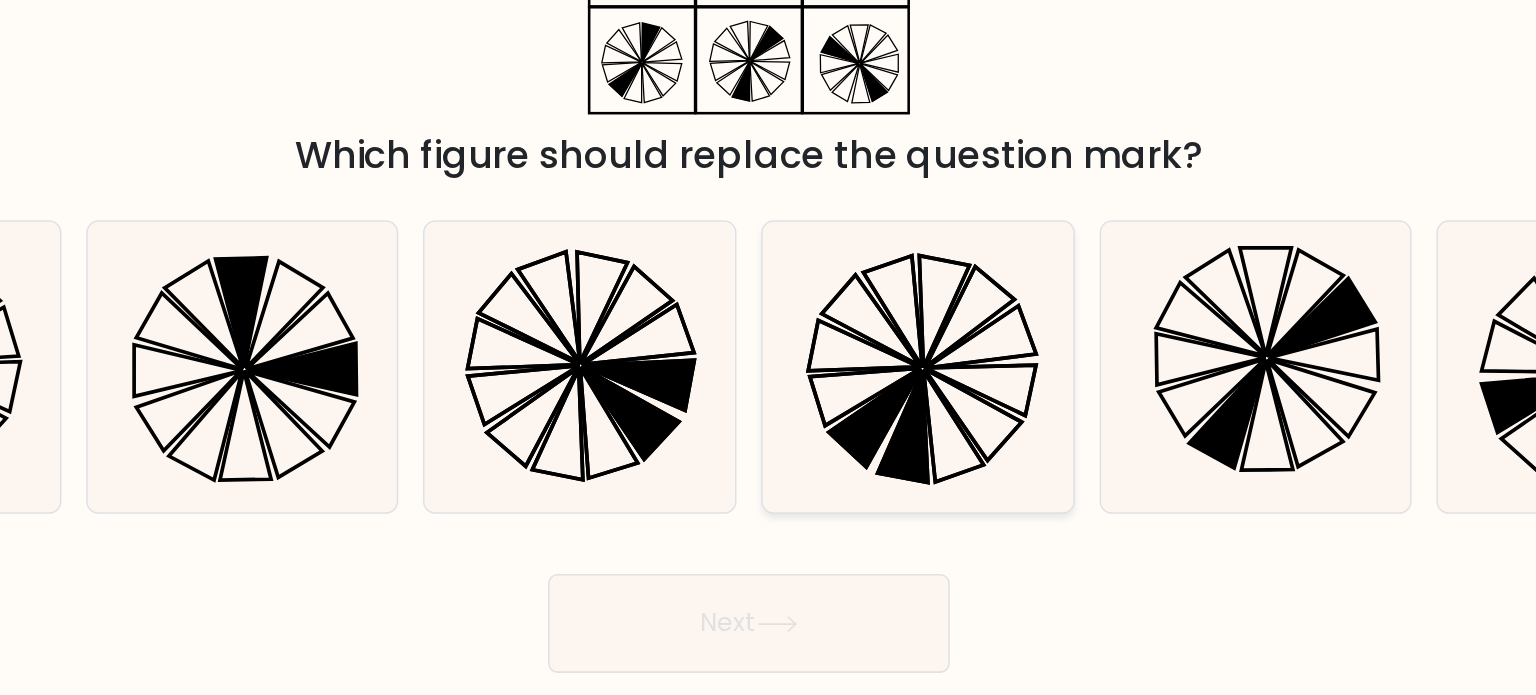 scroll, scrollTop: 0, scrollLeft: 0, axis: both 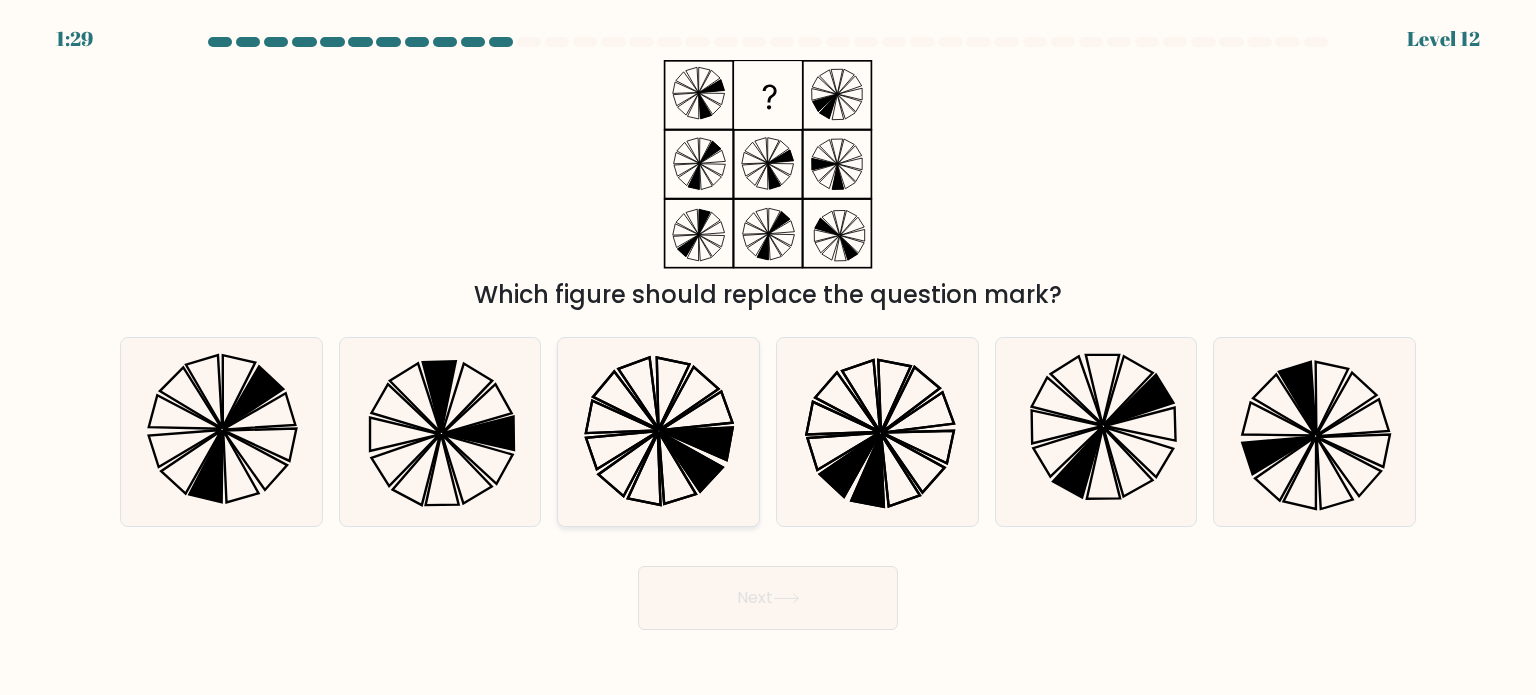 click 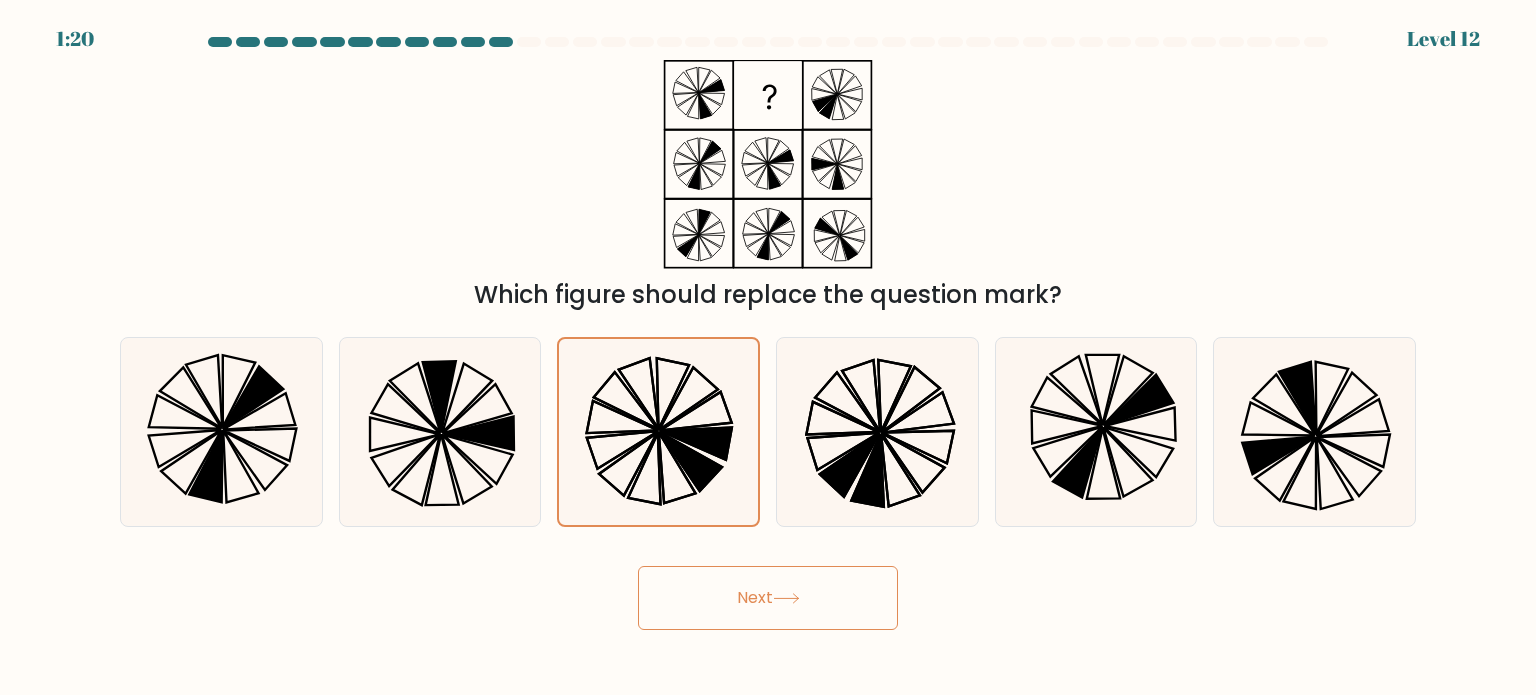 click on "Next" at bounding box center [768, 598] 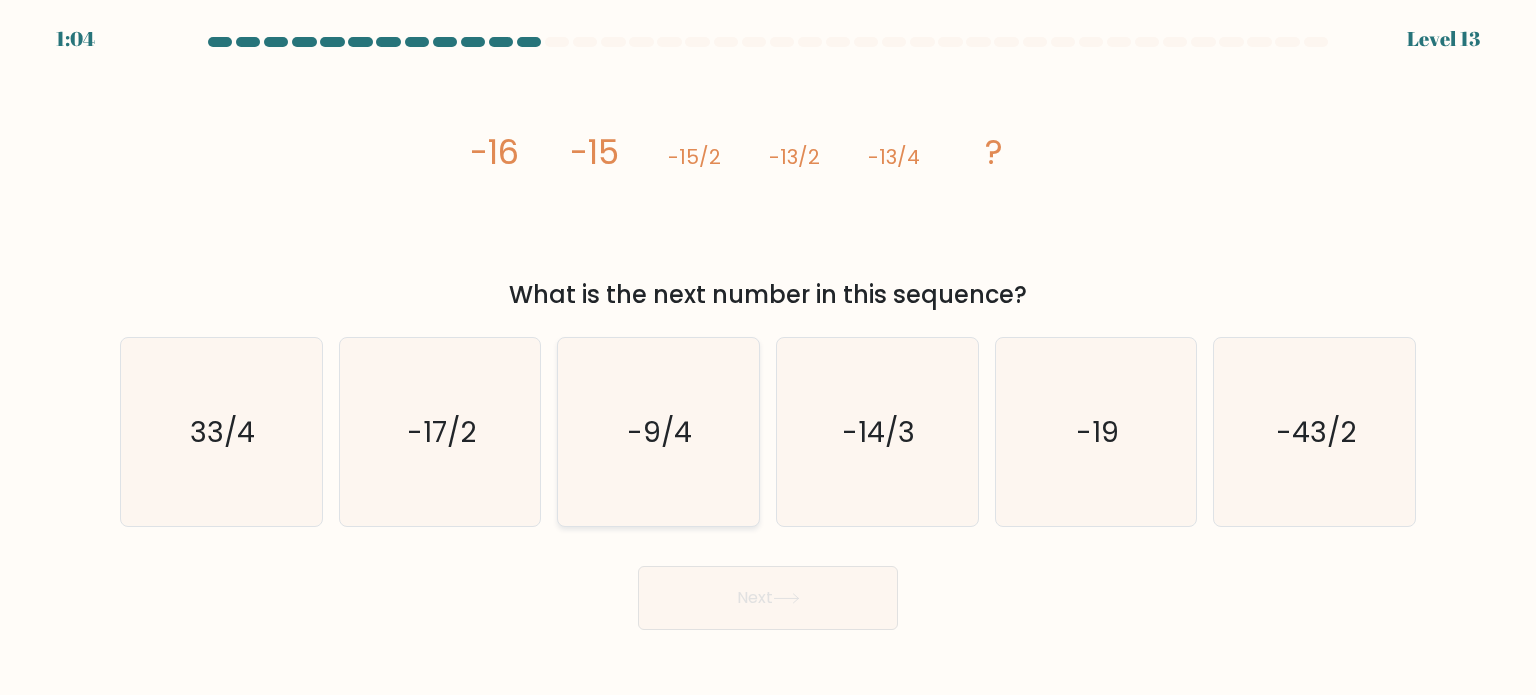 click on "-9/4" 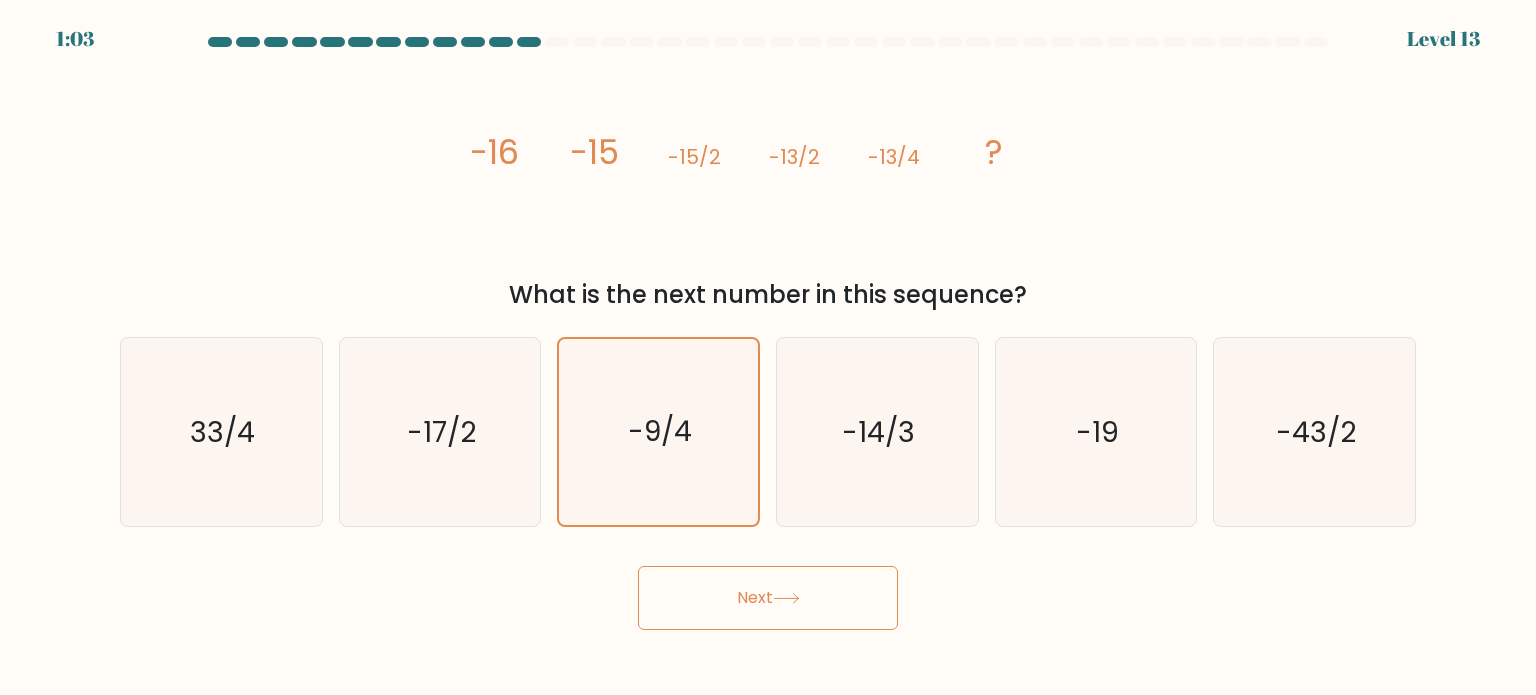 click on "Next" at bounding box center [768, 598] 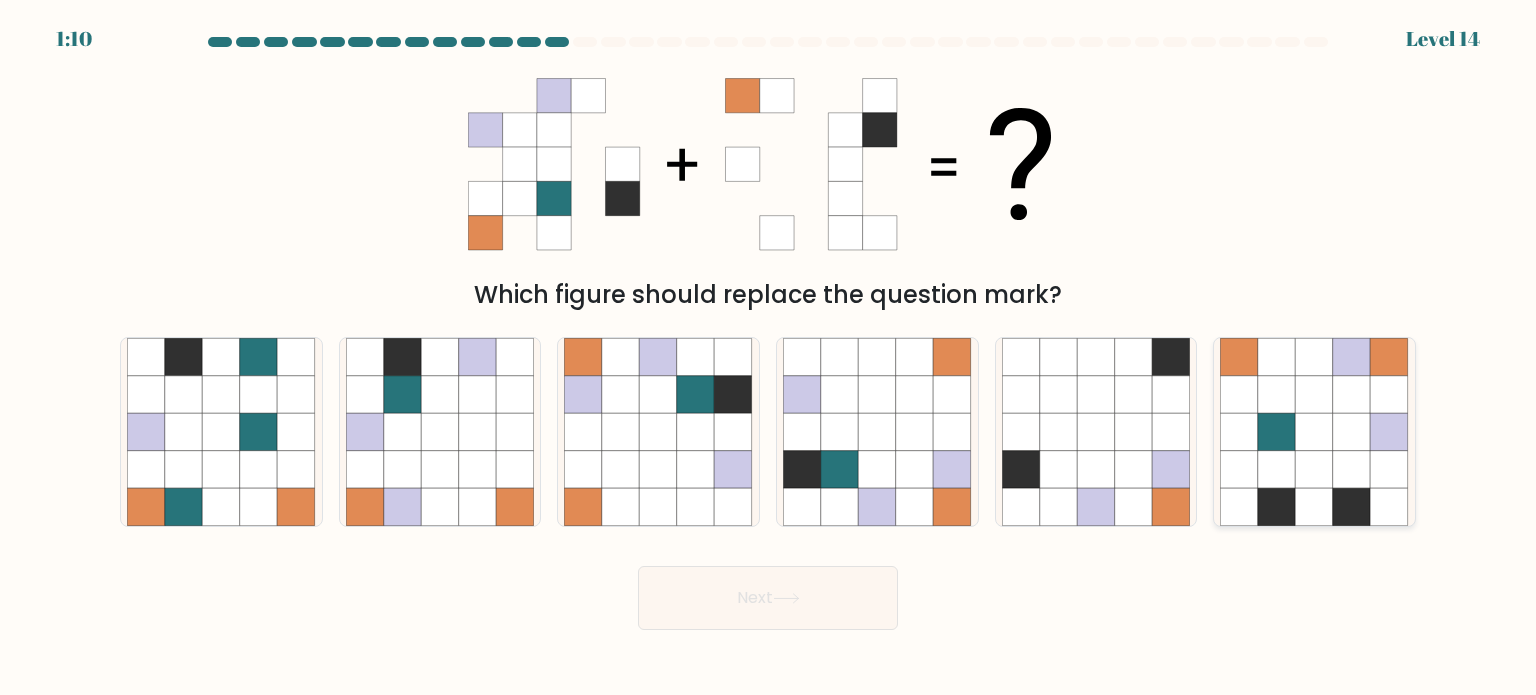 click 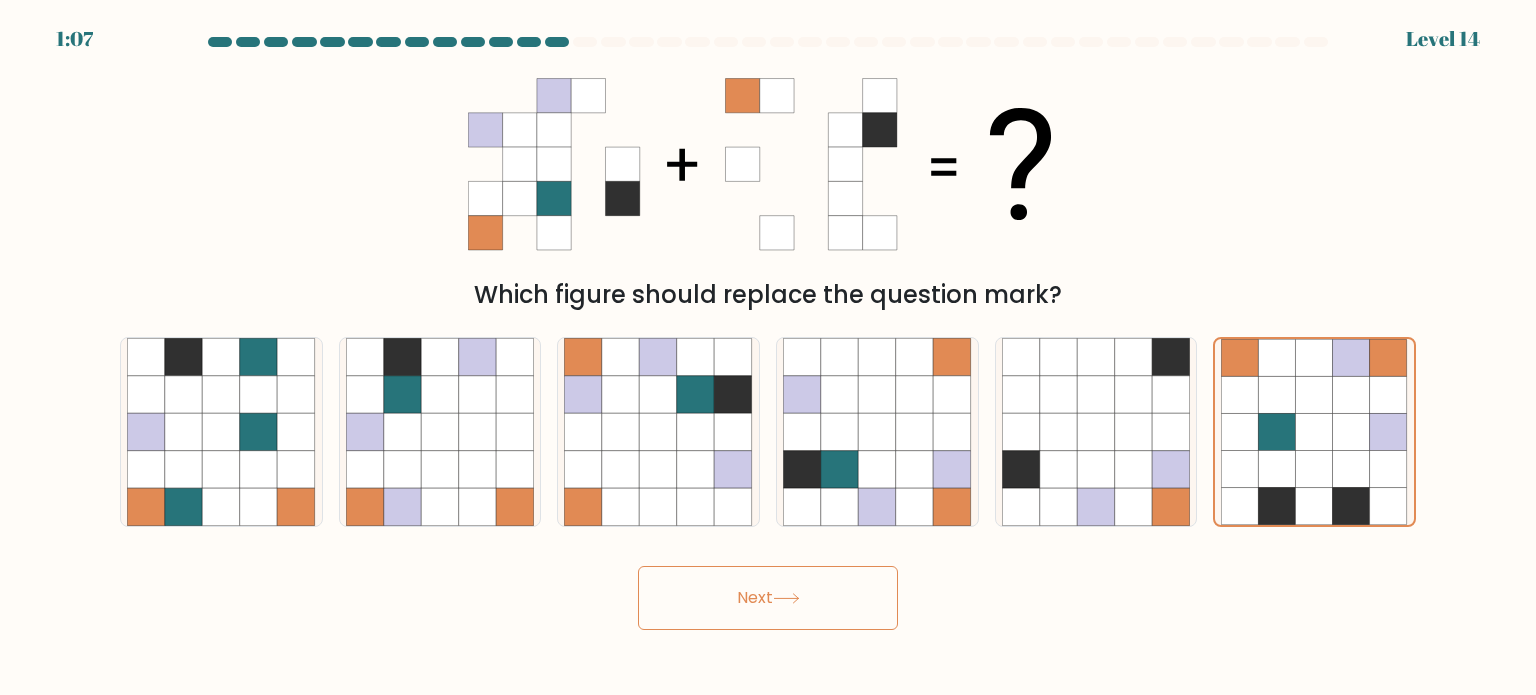 click 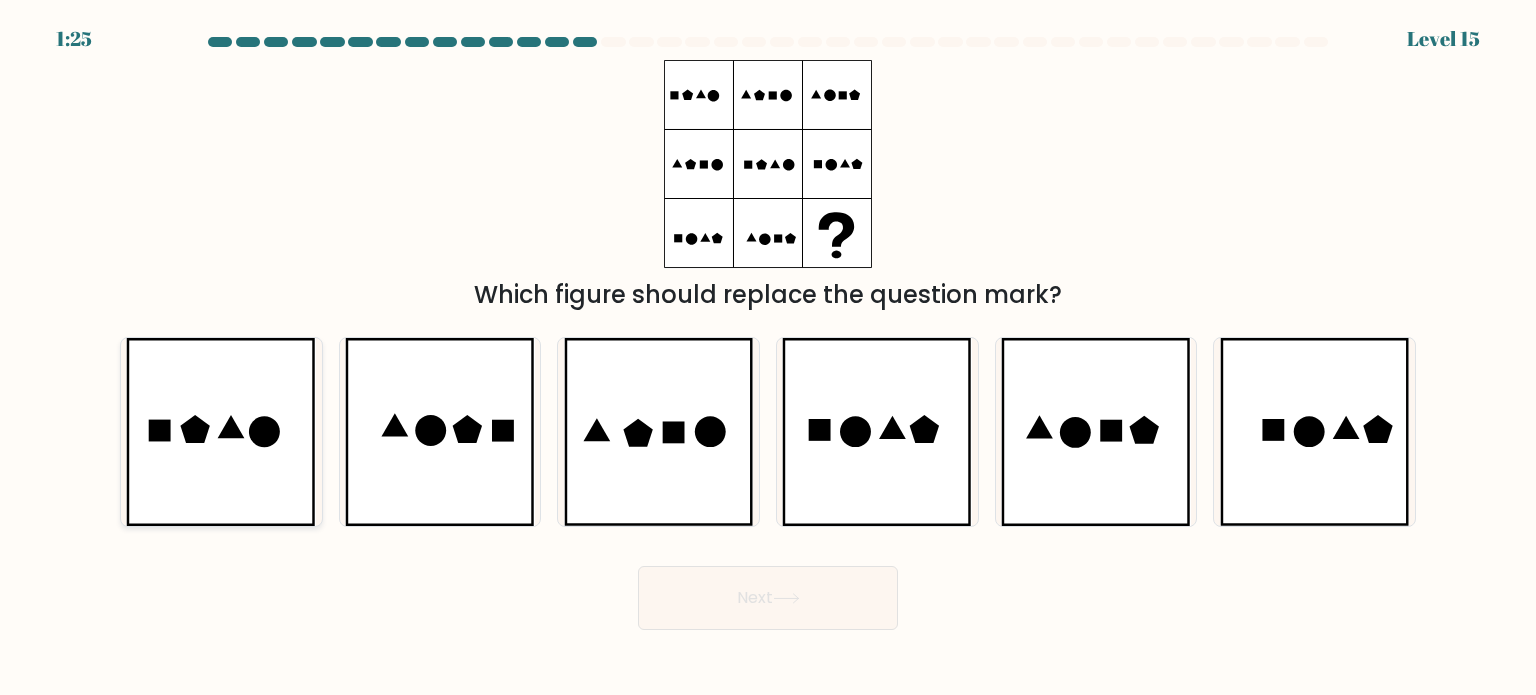 click 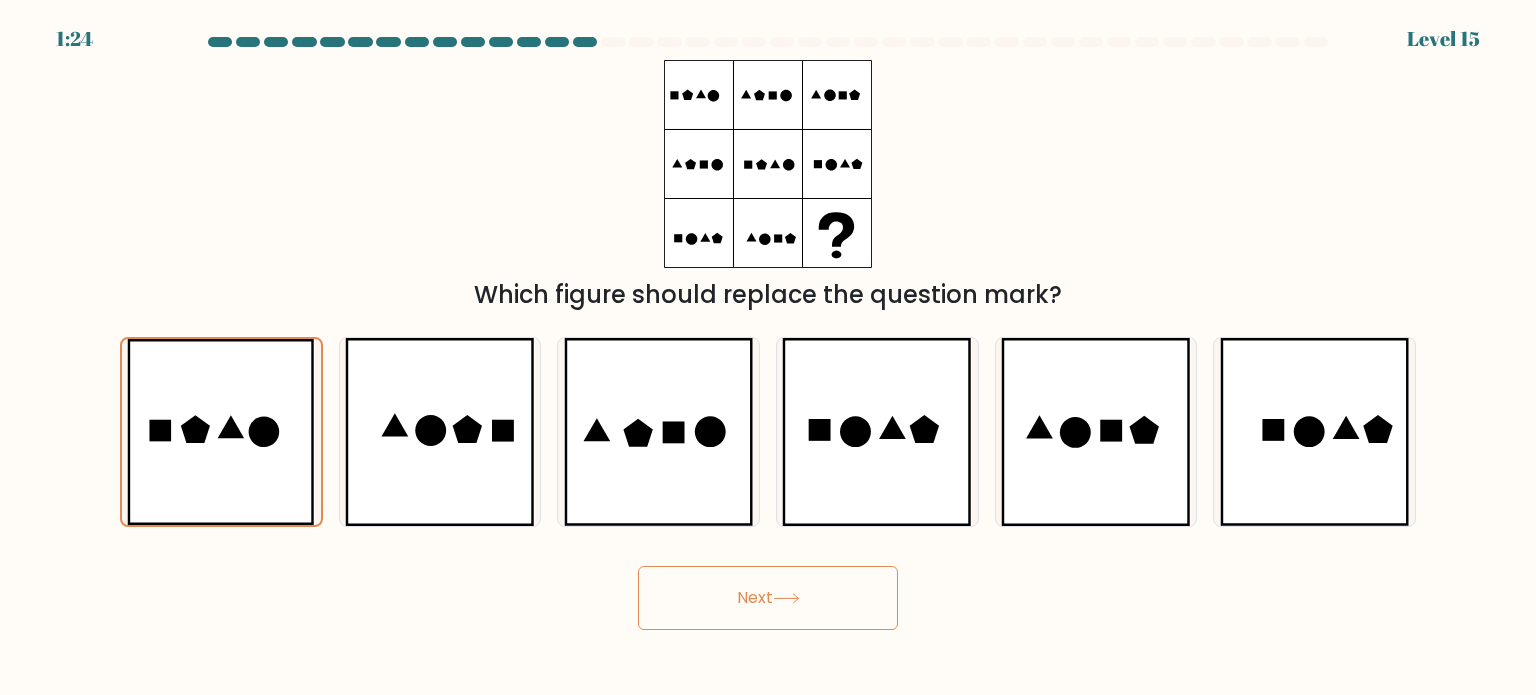 click on "Next" at bounding box center (768, 598) 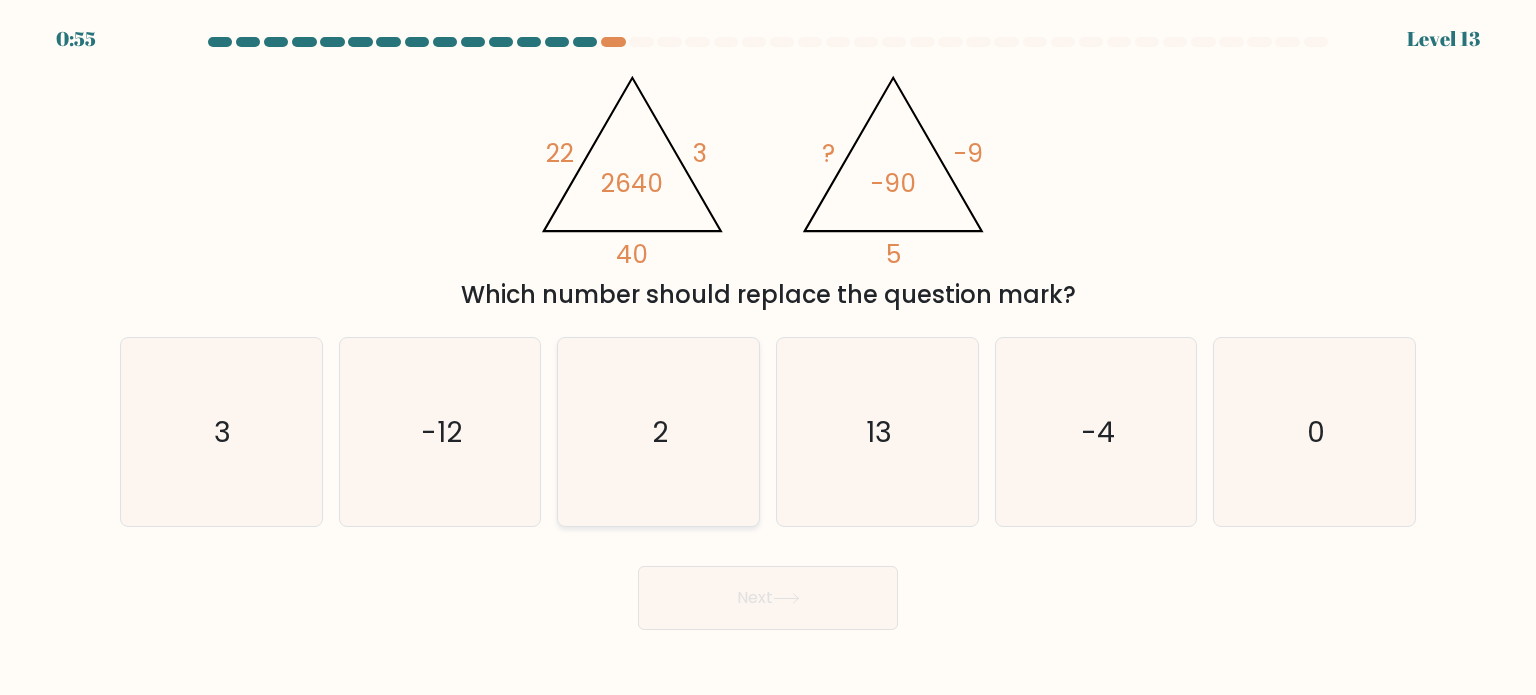 click on "2" 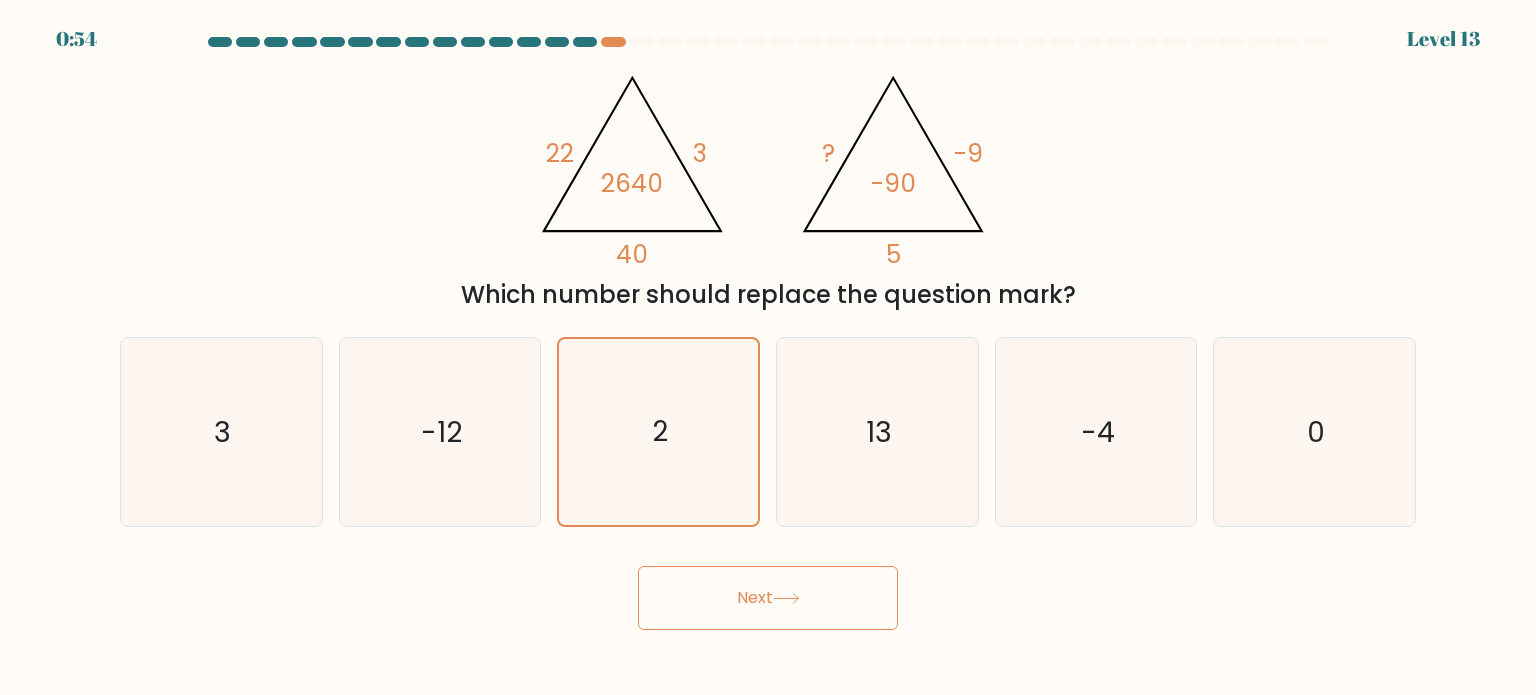 click on "Next" at bounding box center [768, 598] 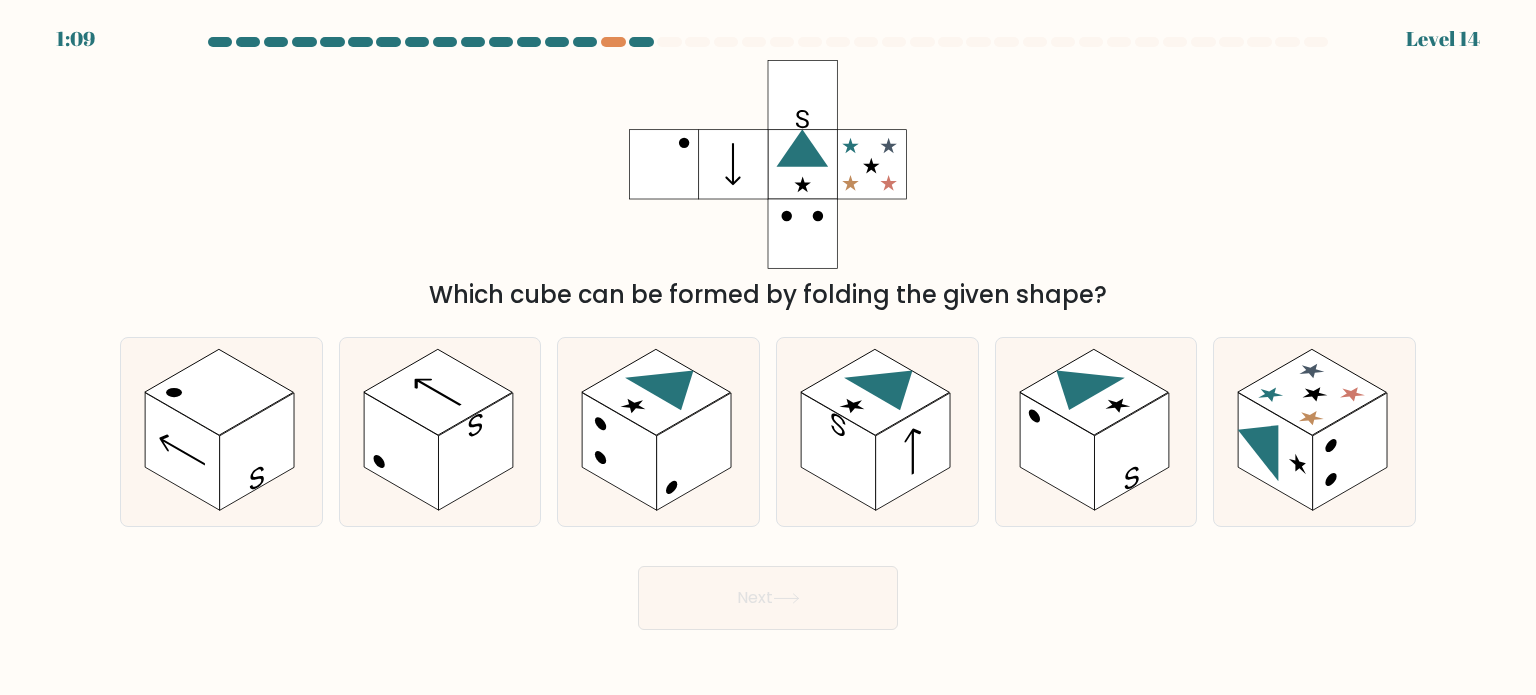 click at bounding box center (768, 46) 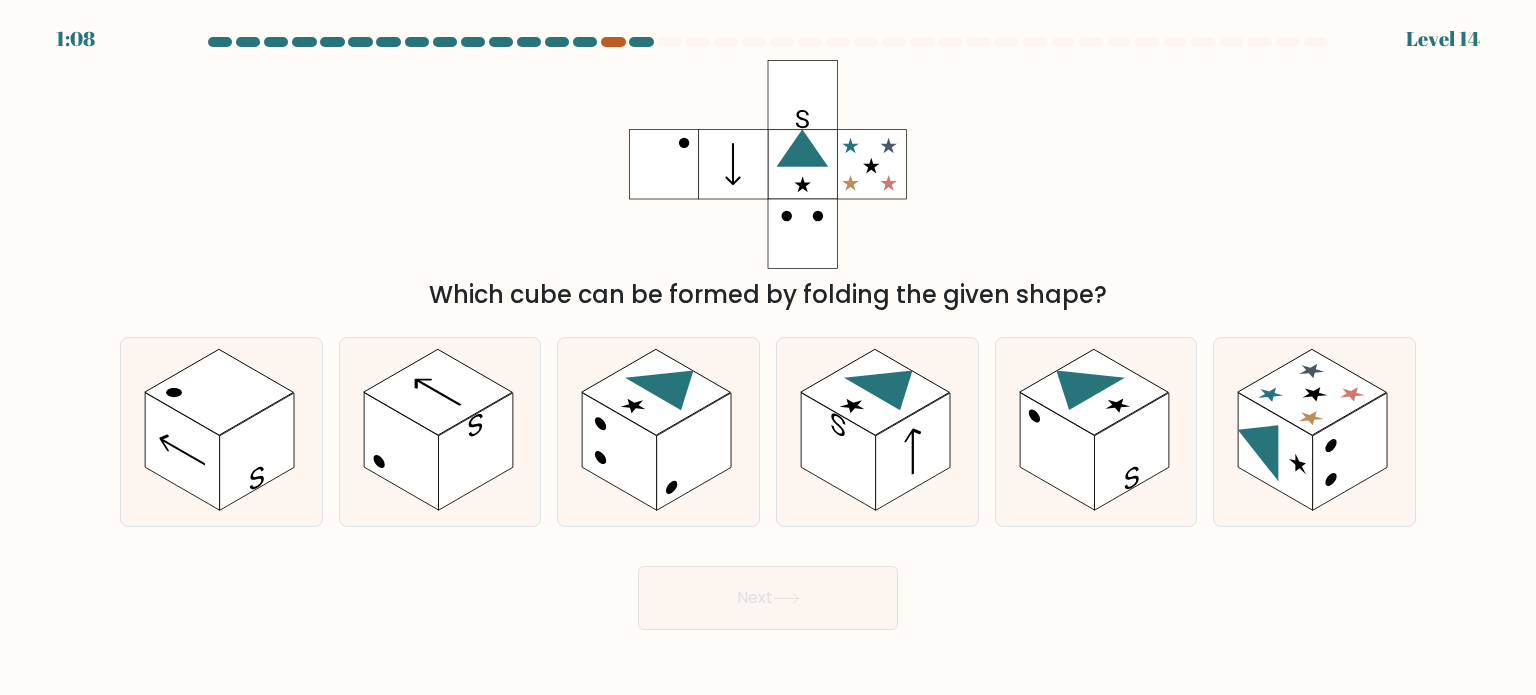 click at bounding box center [613, 42] 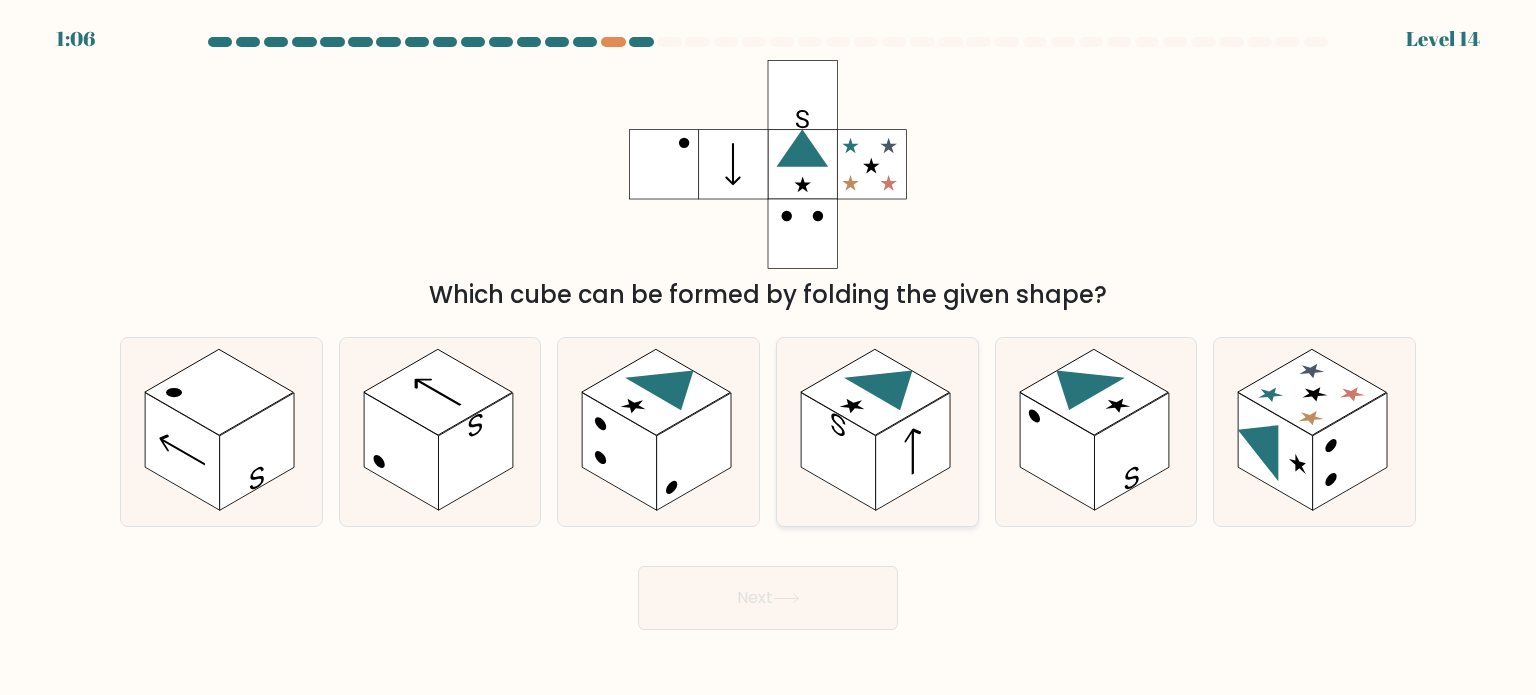 click 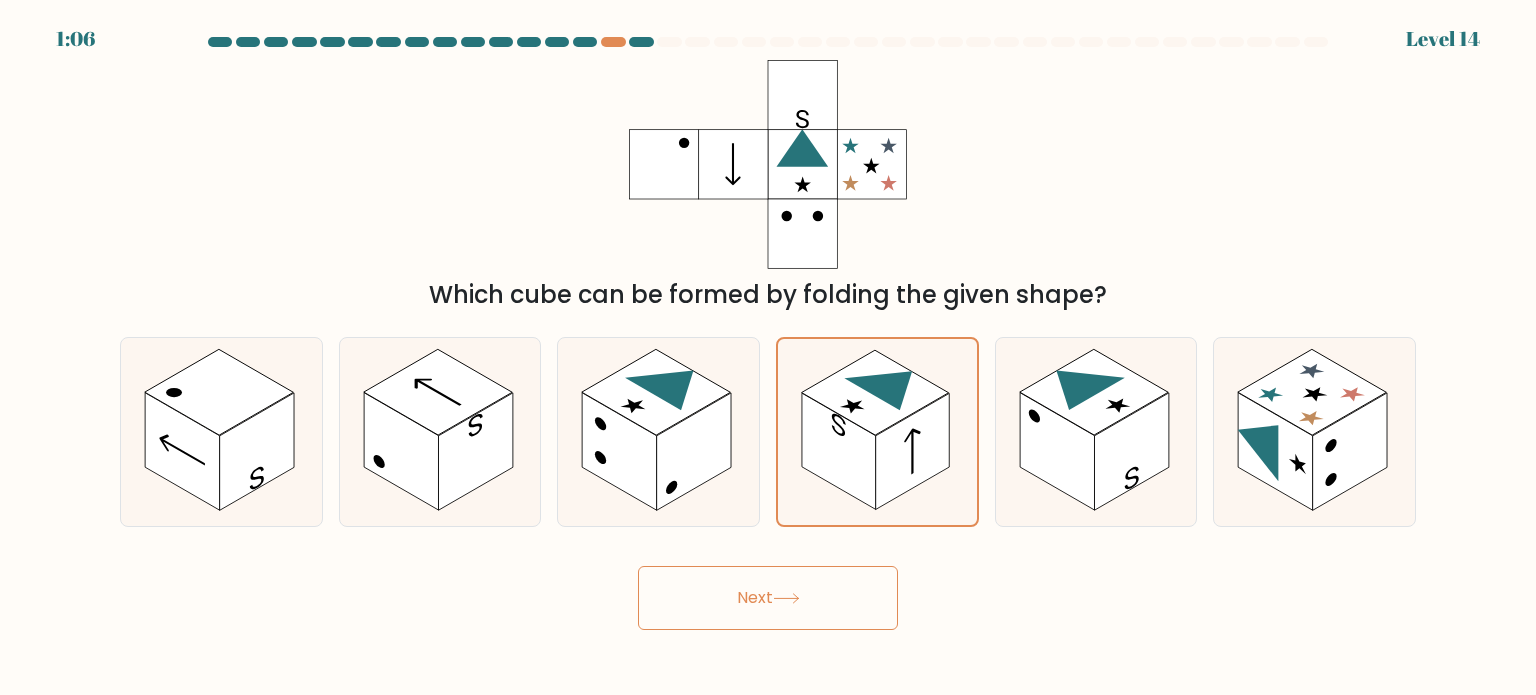 click on "Next" at bounding box center (768, 598) 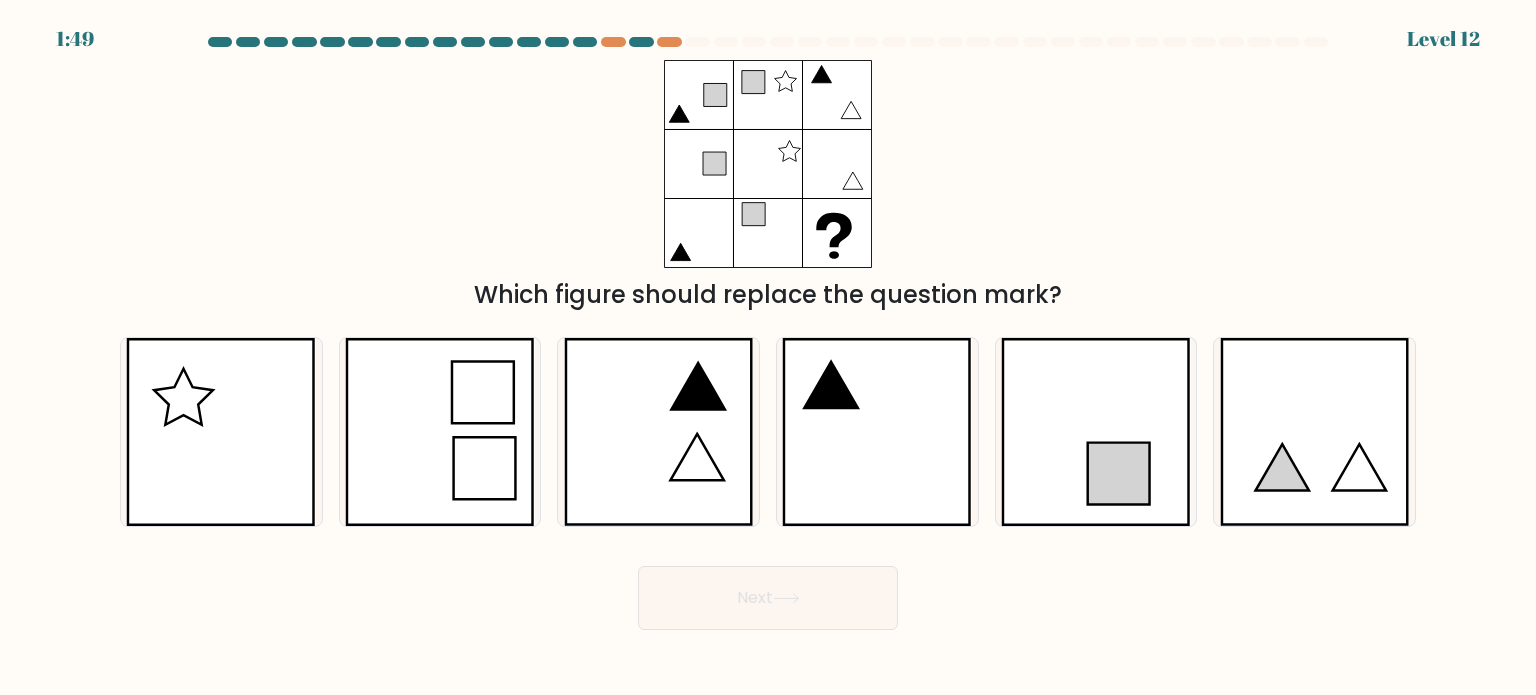 click 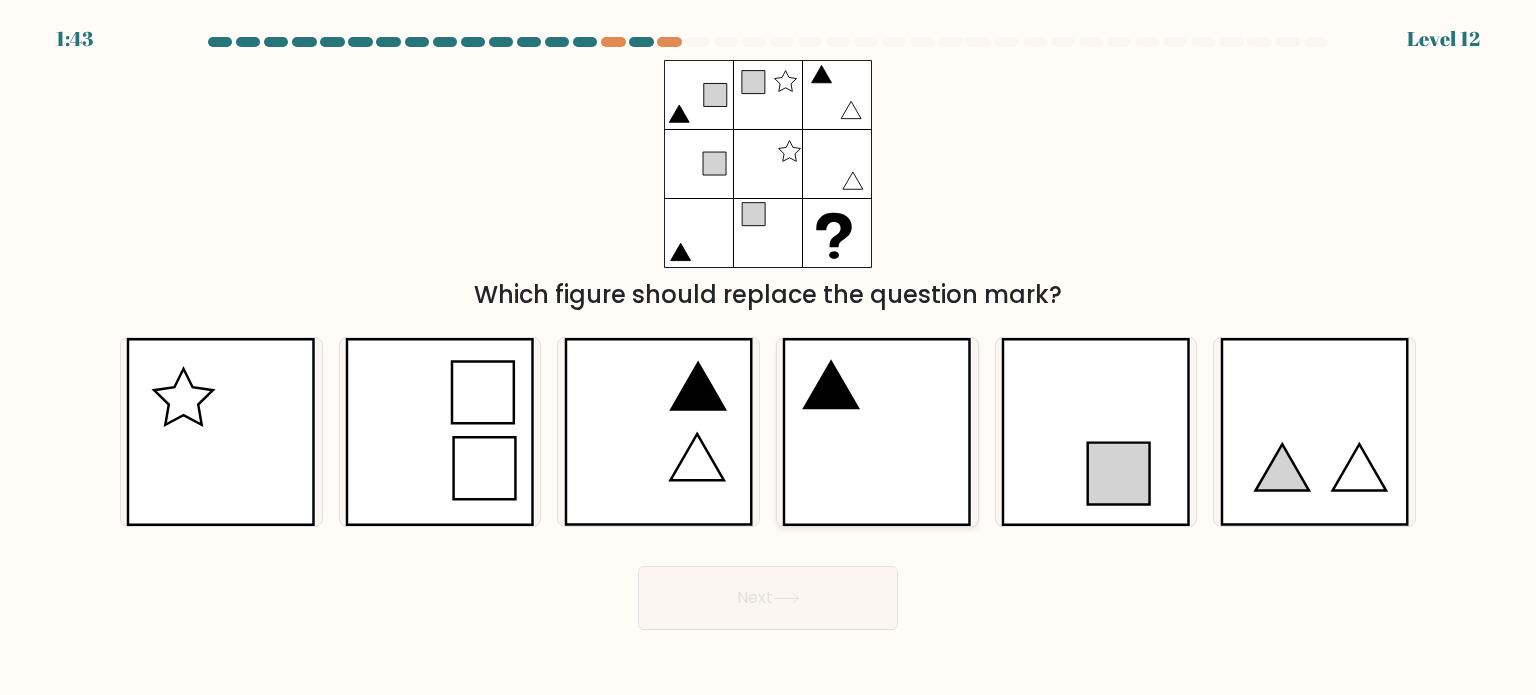 click 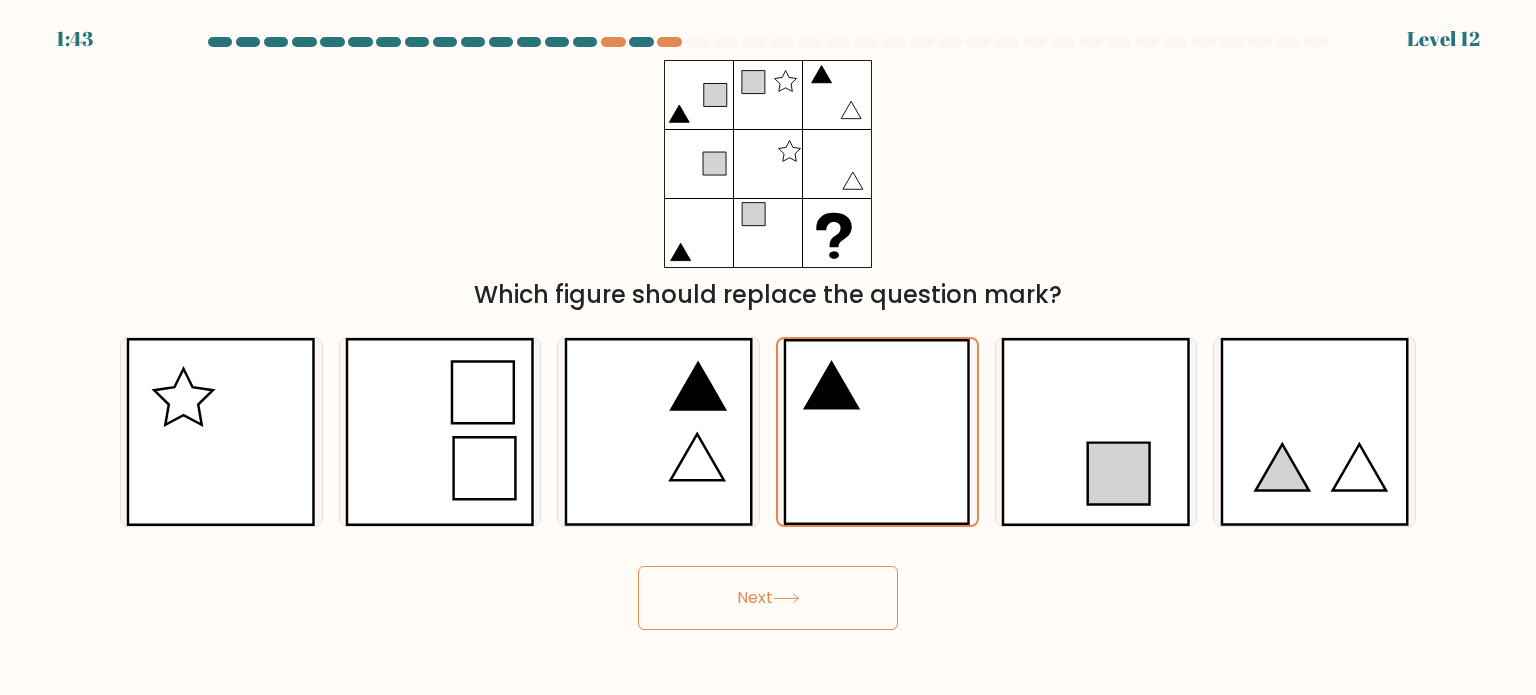 click on "Next" at bounding box center (768, 598) 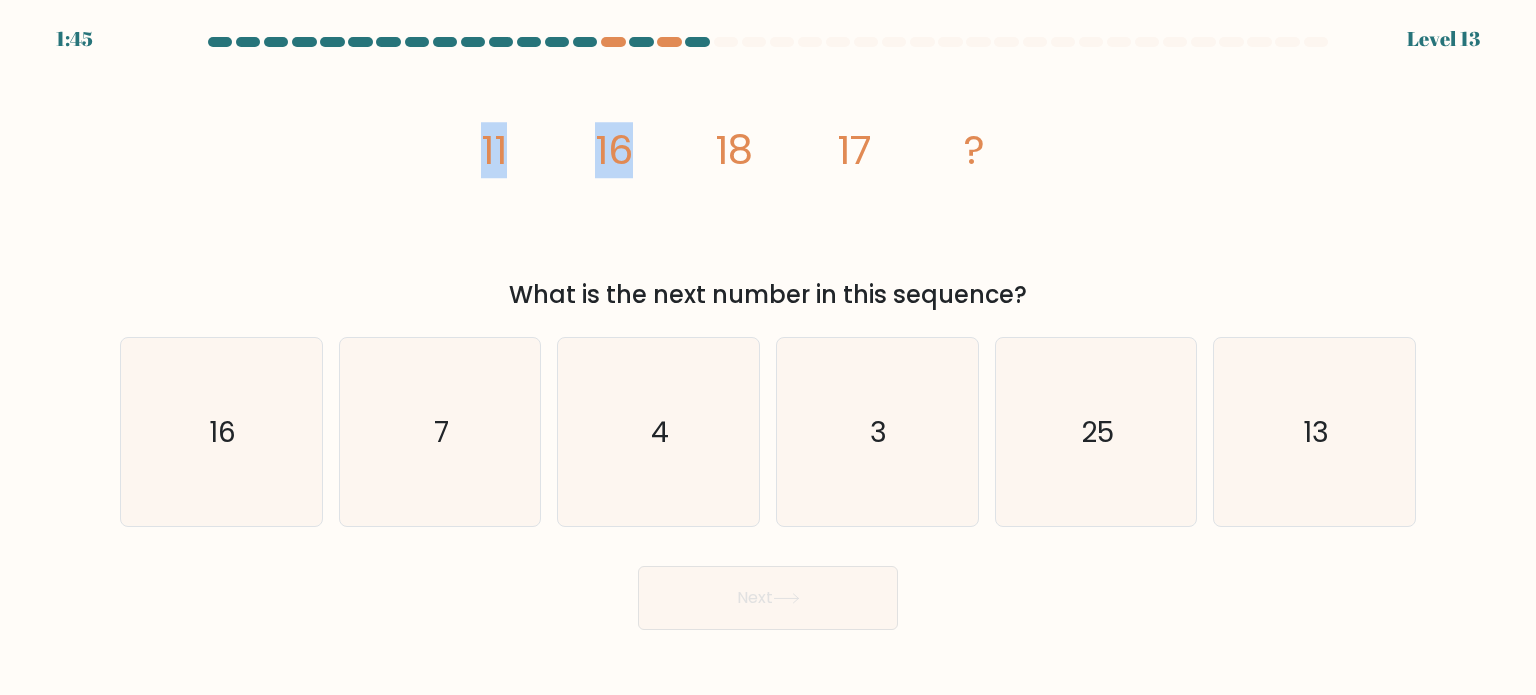 drag, startPoint x: 489, startPoint y: 143, endPoint x: 716, endPoint y: 161, distance: 227.71254 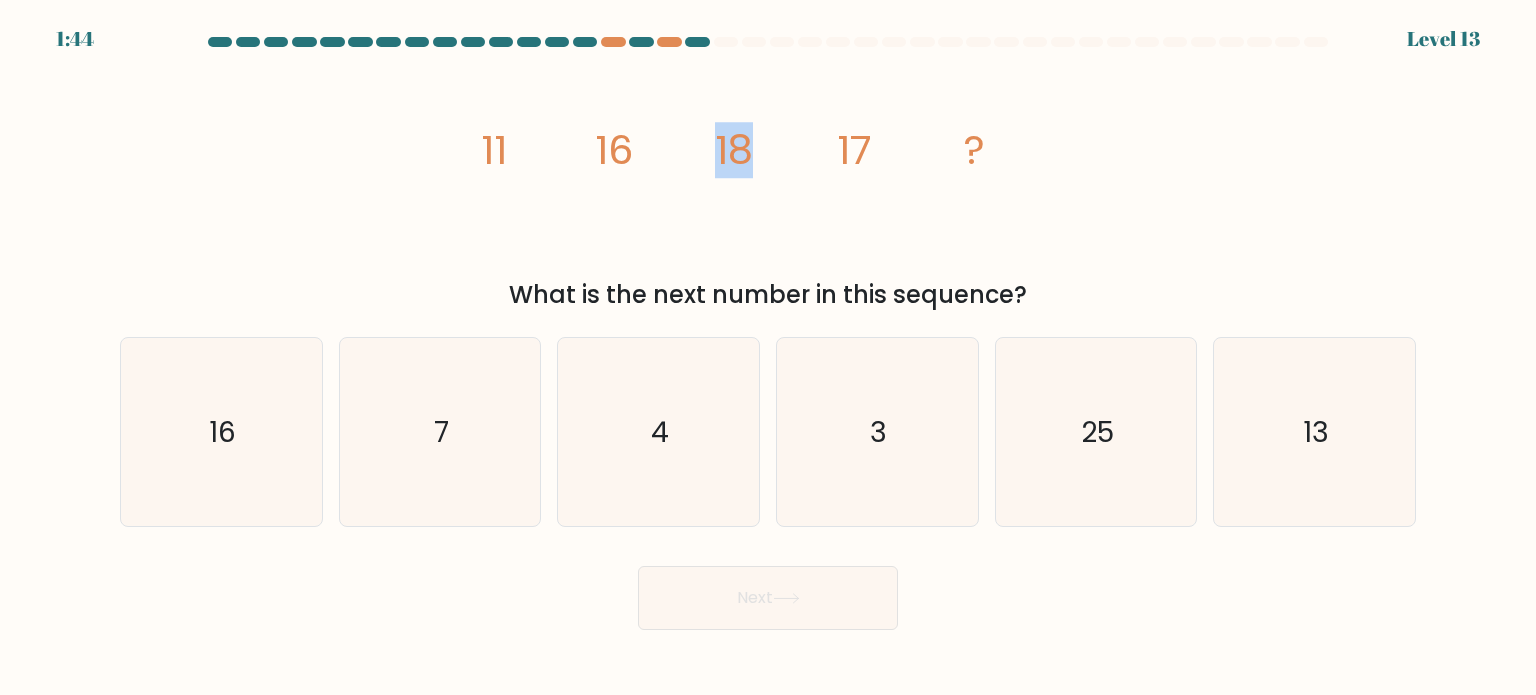 drag, startPoint x: 717, startPoint y: 151, endPoint x: 761, endPoint y: 155, distance: 44.181442 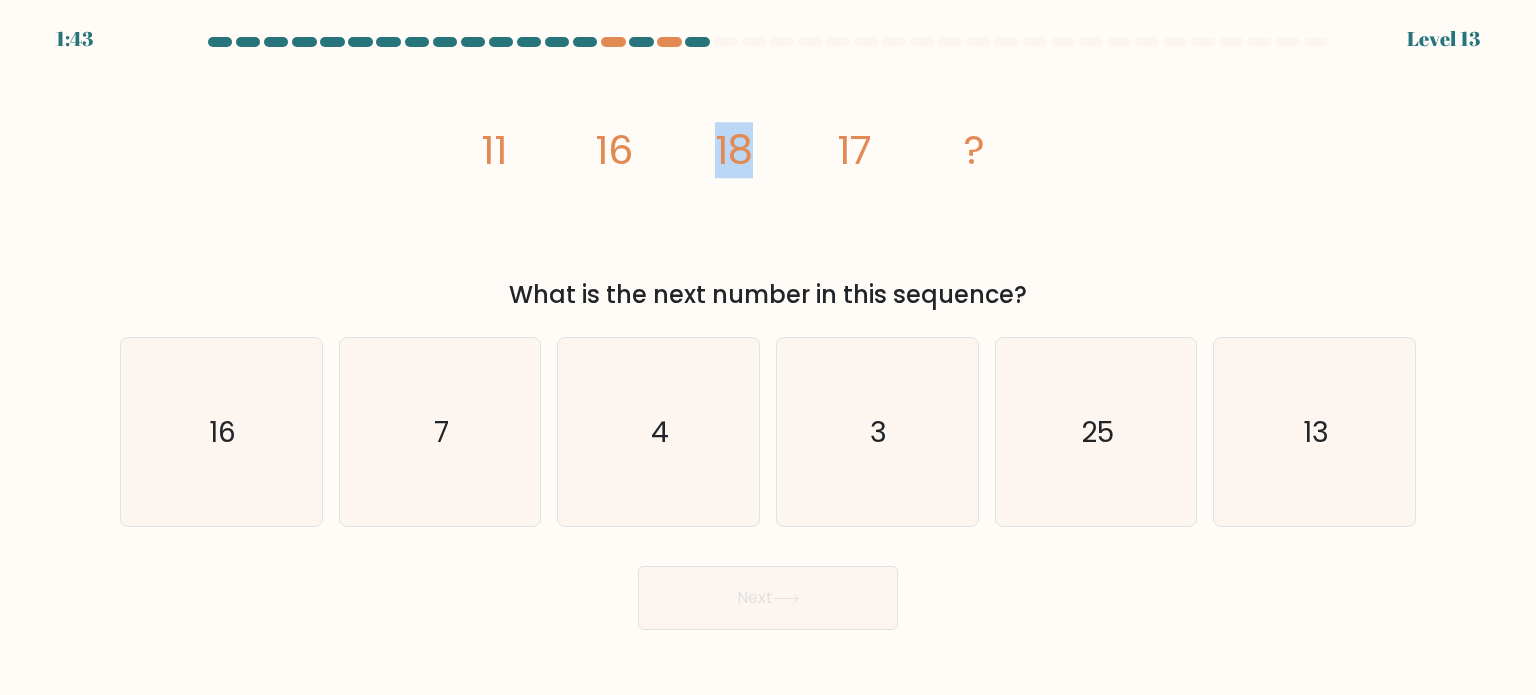 click on "image/svg+xml
11
16
18
17
?" 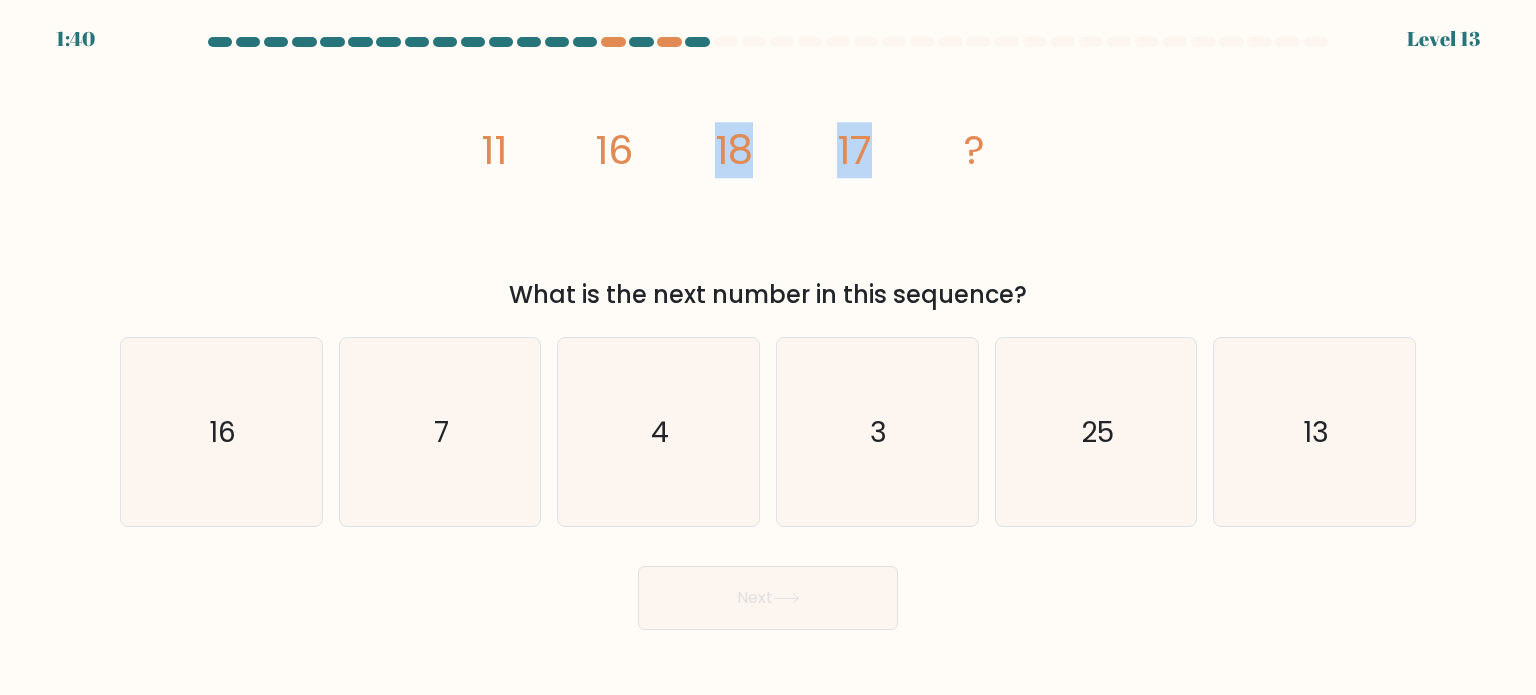drag, startPoint x: 717, startPoint y: 145, endPoint x: 912, endPoint y: 164, distance: 195.92346 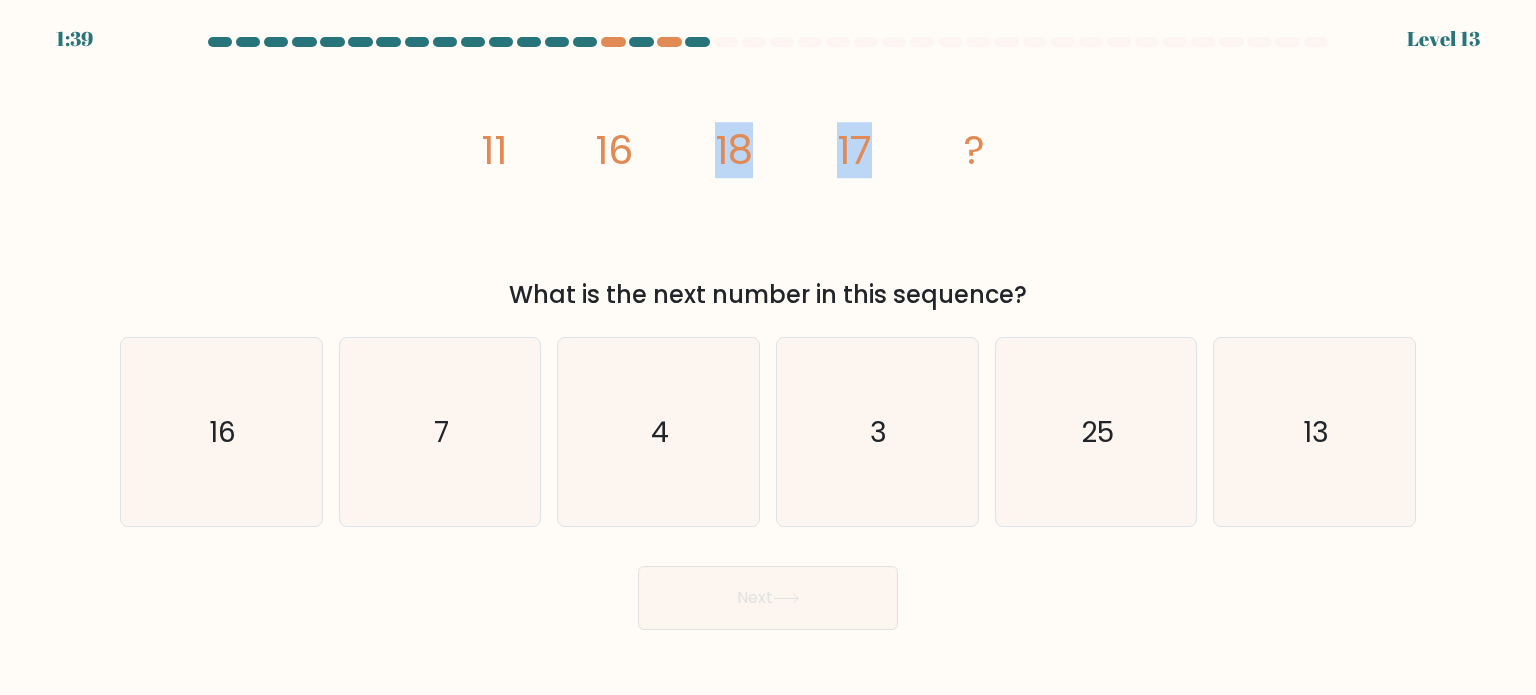 click on "image/svg+xml
11
16
18
17
?" 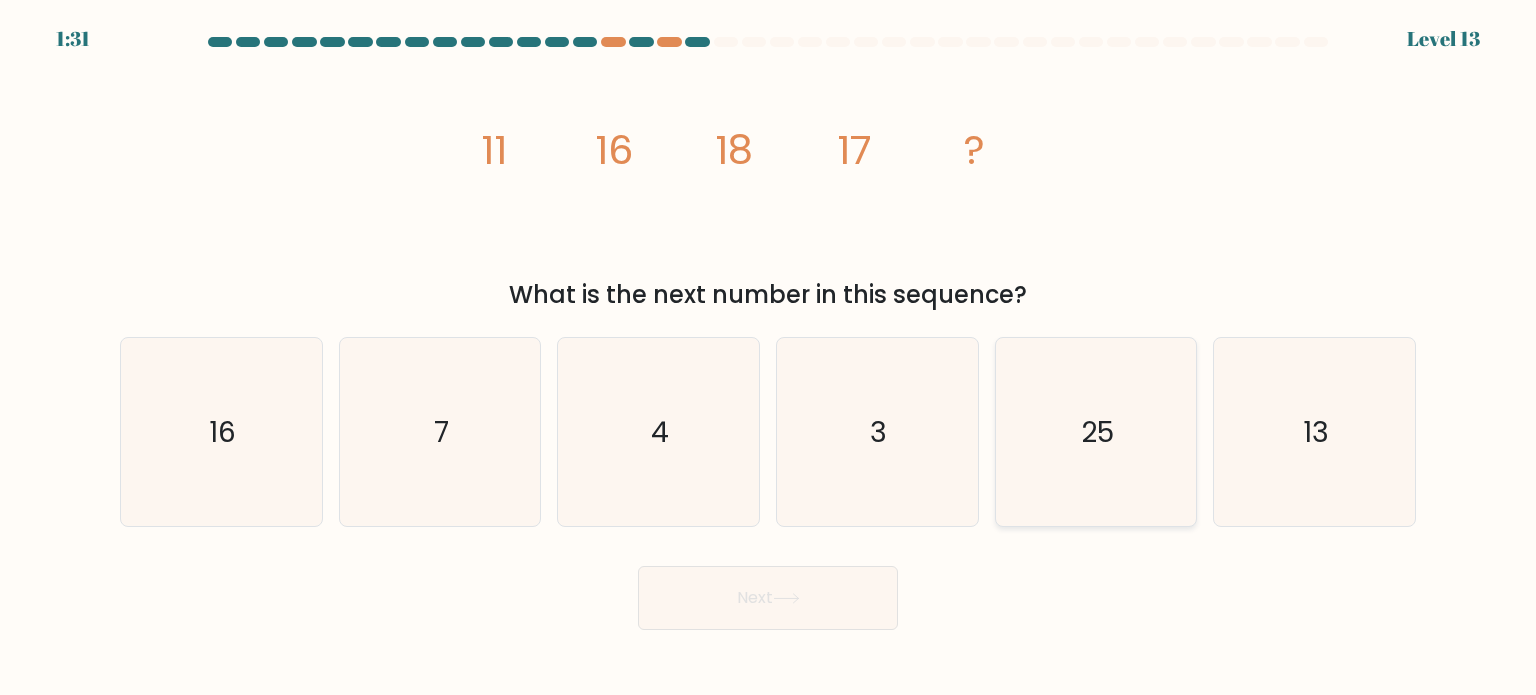 click on "25" 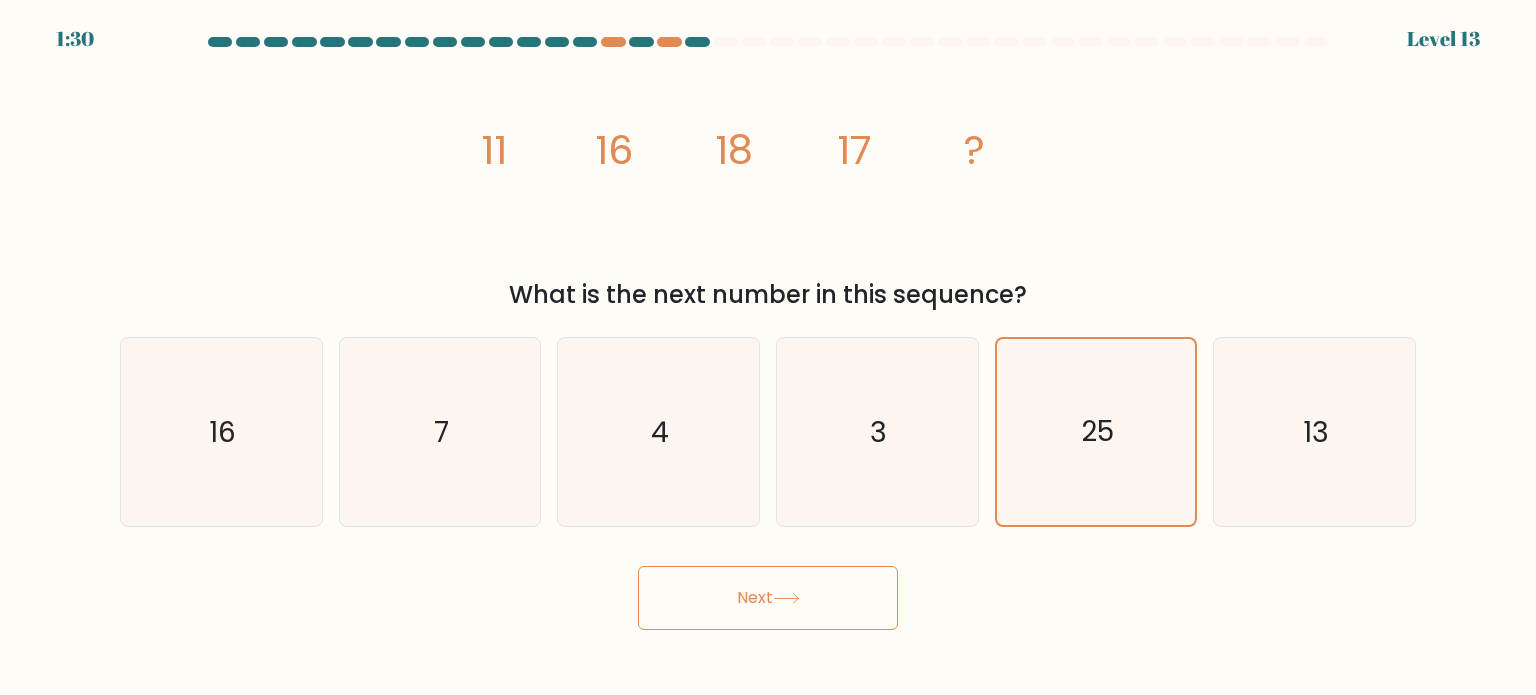click on "Next" at bounding box center [768, 598] 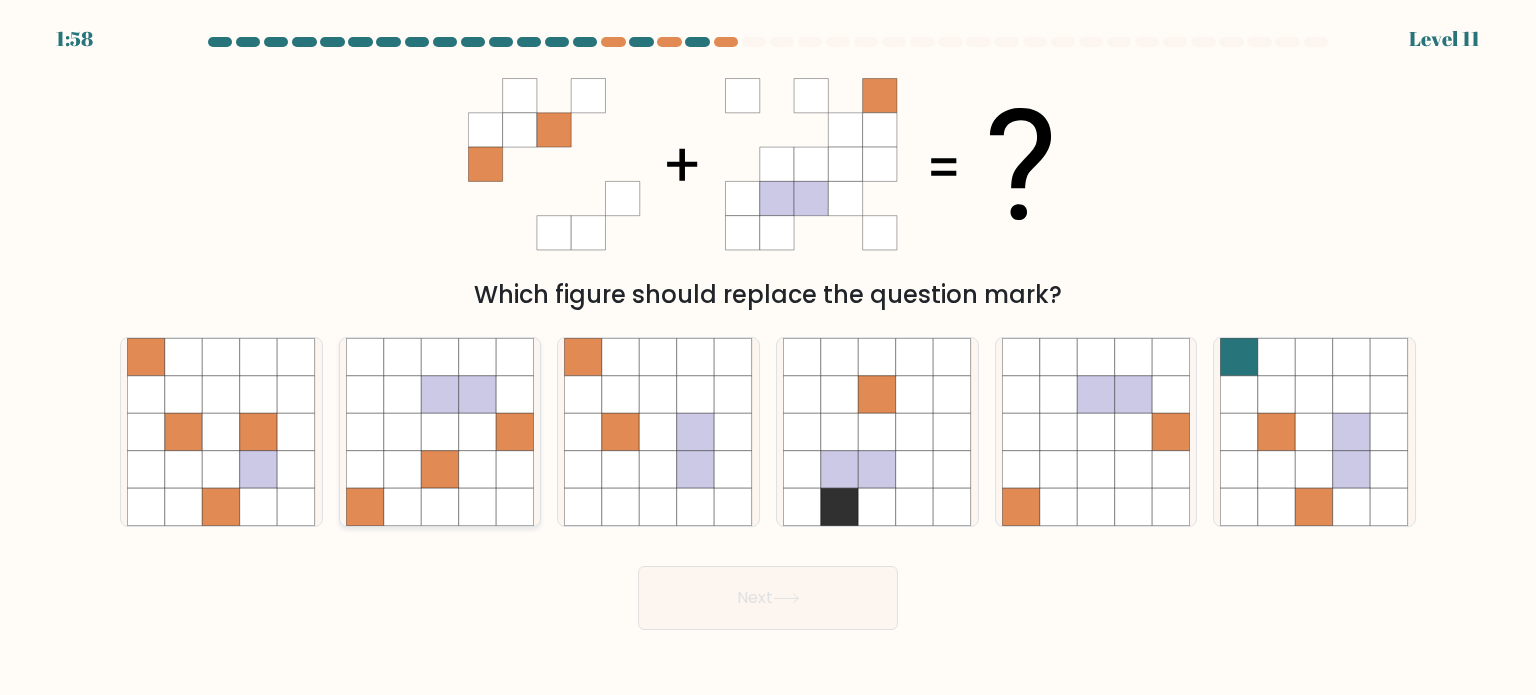 click 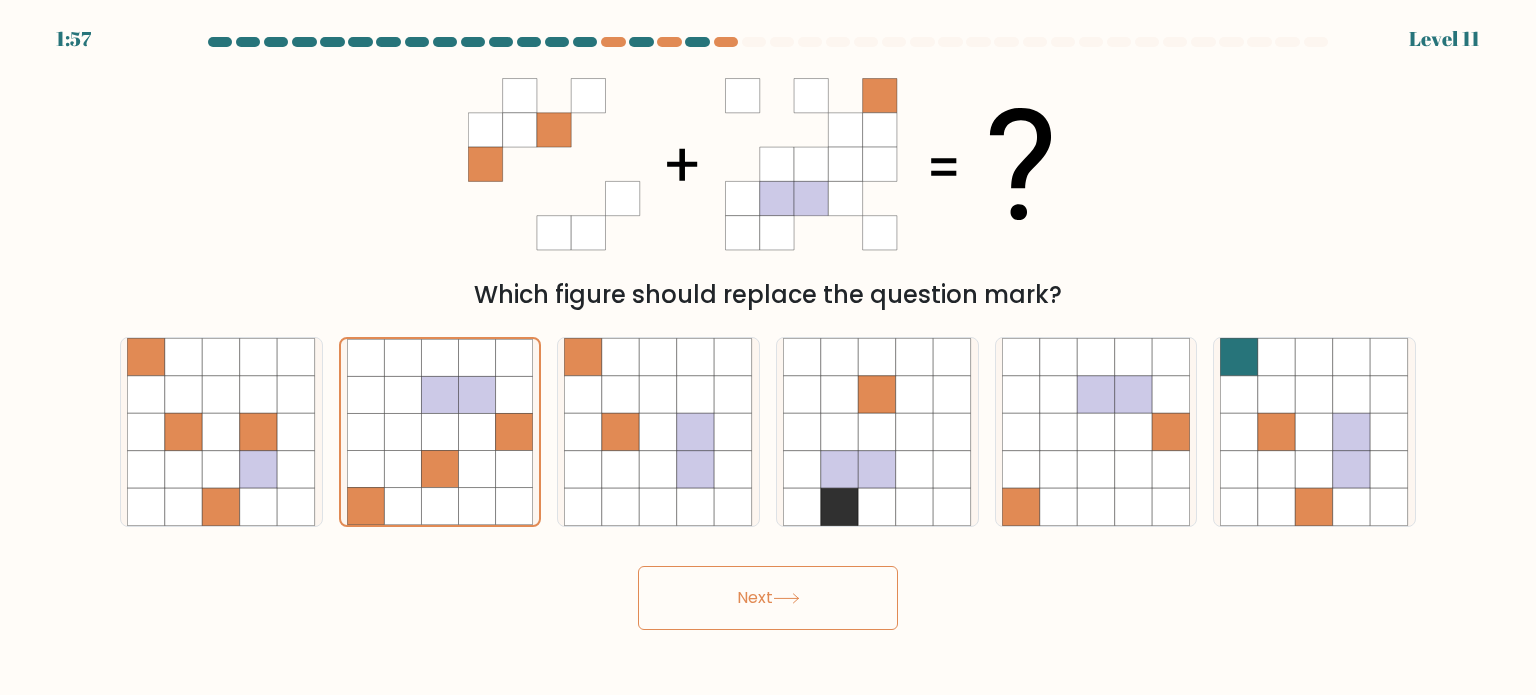 click on "Next" at bounding box center [768, 598] 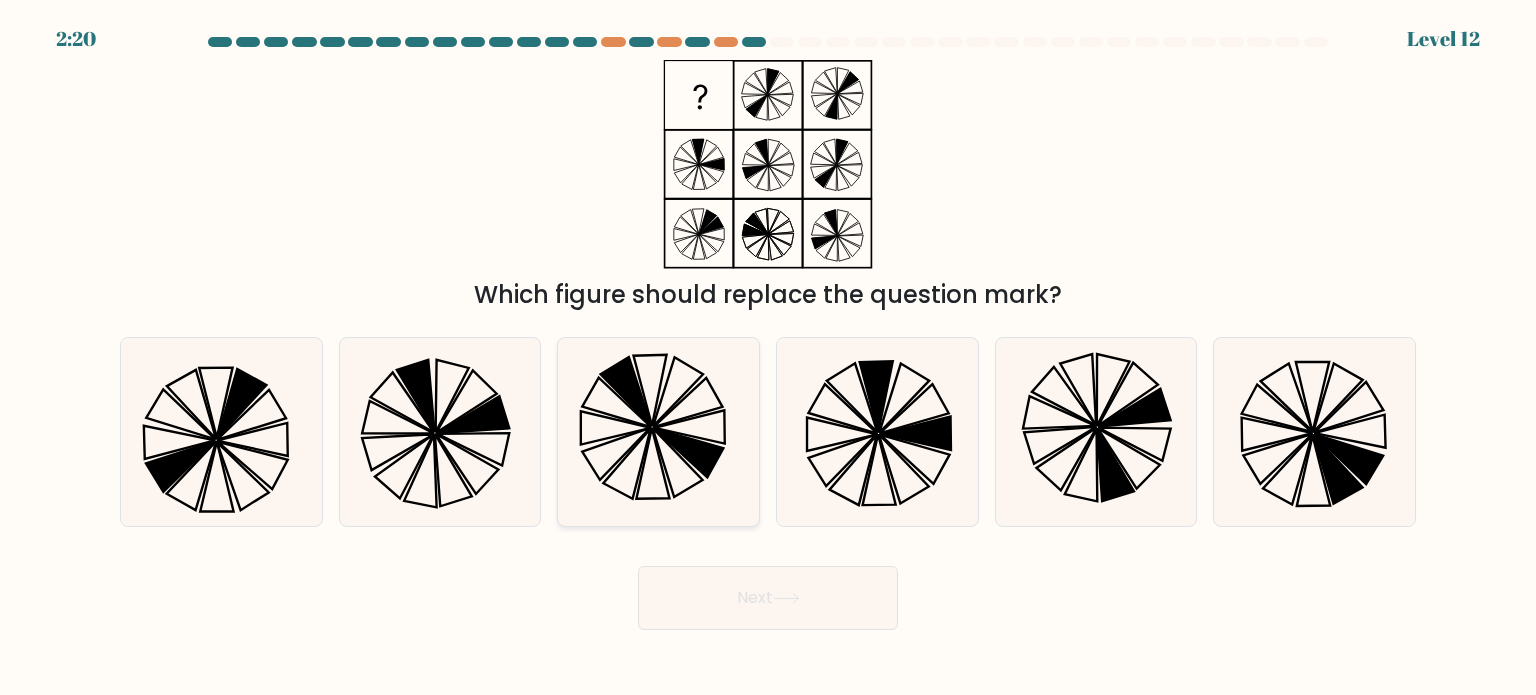 drag, startPoint x: 689, startPoint y: 405, endPoint x: 720, endPoint y: 521, distance: 120.070816 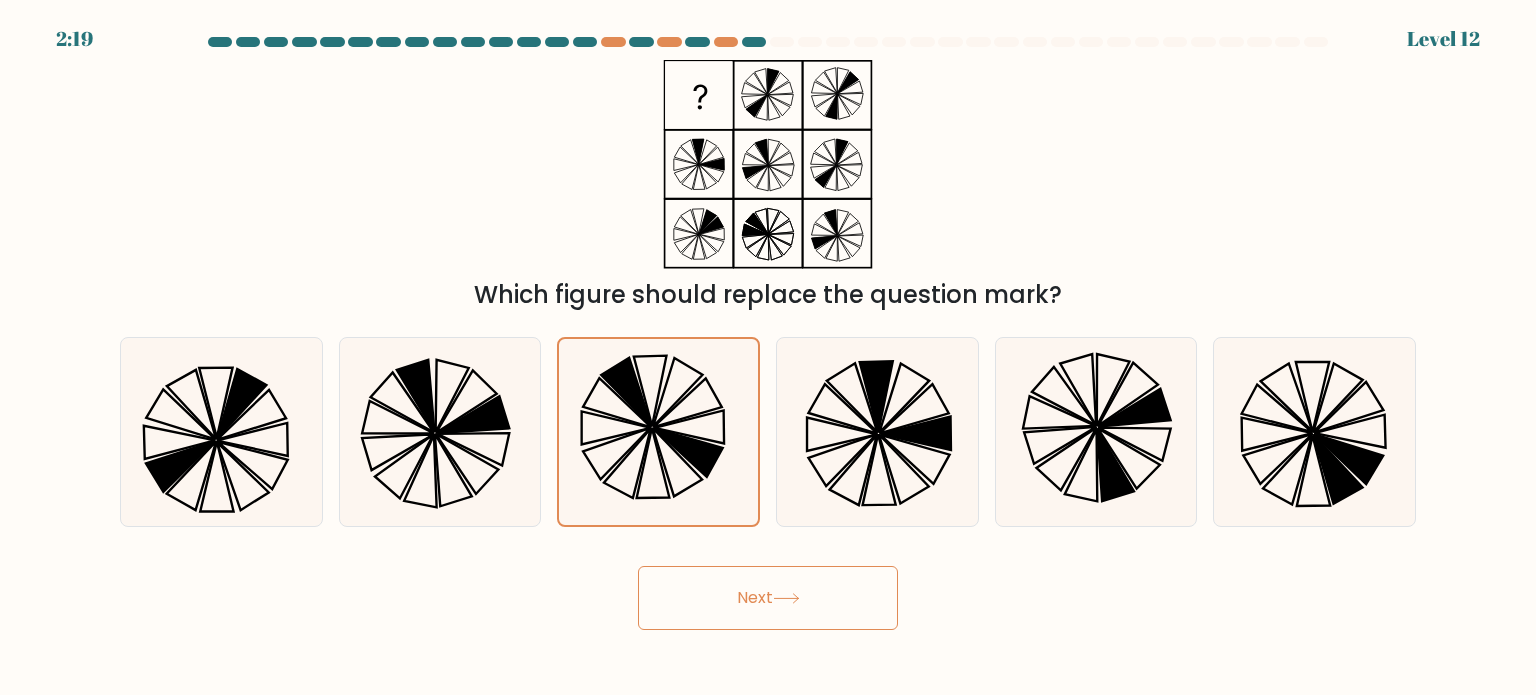 click on "Next" at bounding box center (768, 598) 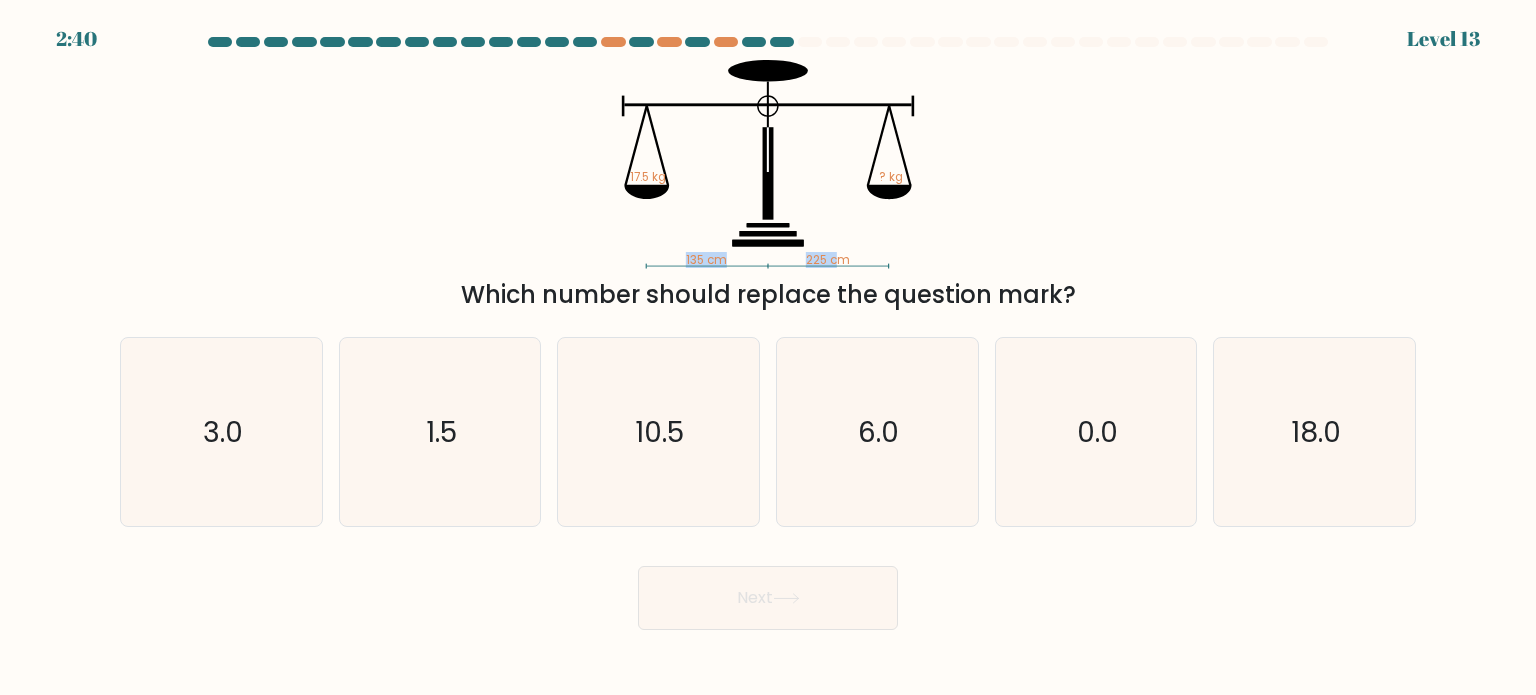 drag, startPoint x: 677, startPoint y: 259, endPoint x: 843, endPoint y: 260, distance: 166.003 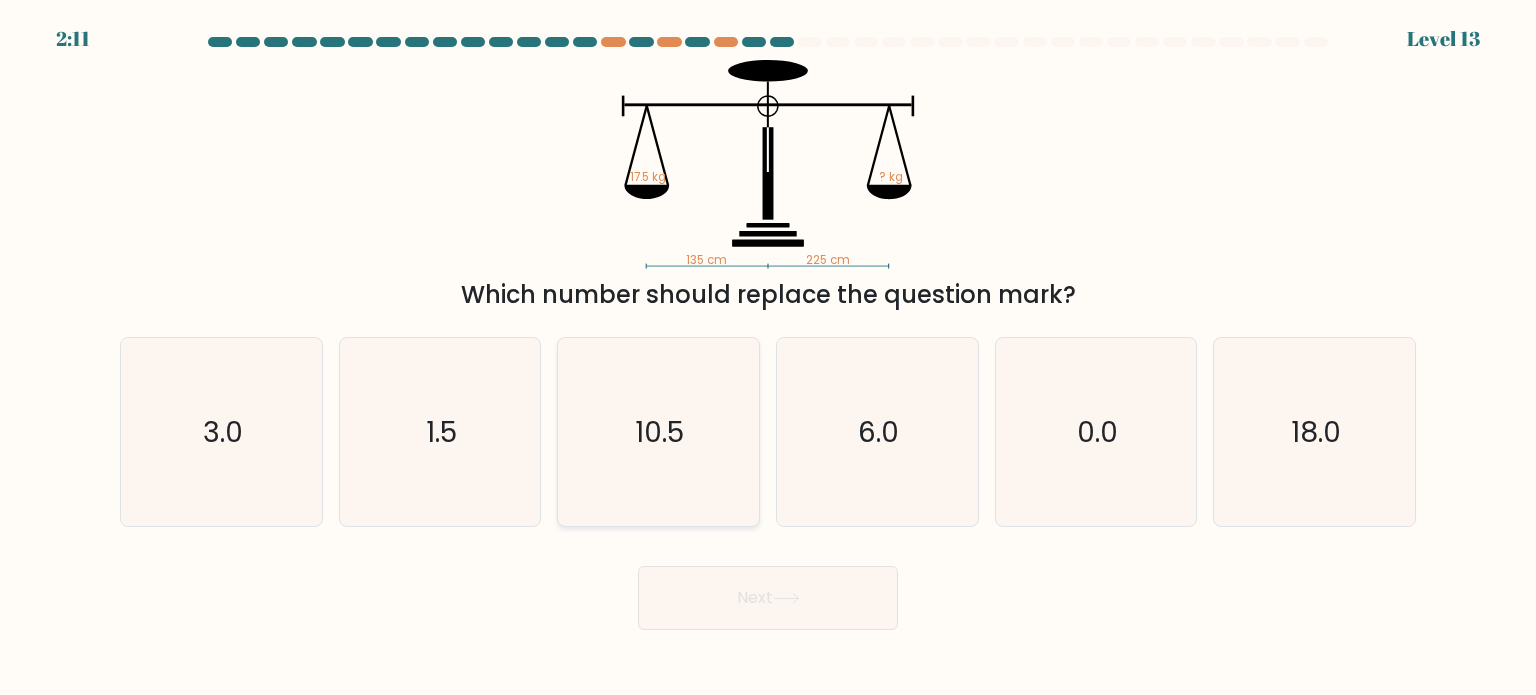 click on "10.5" 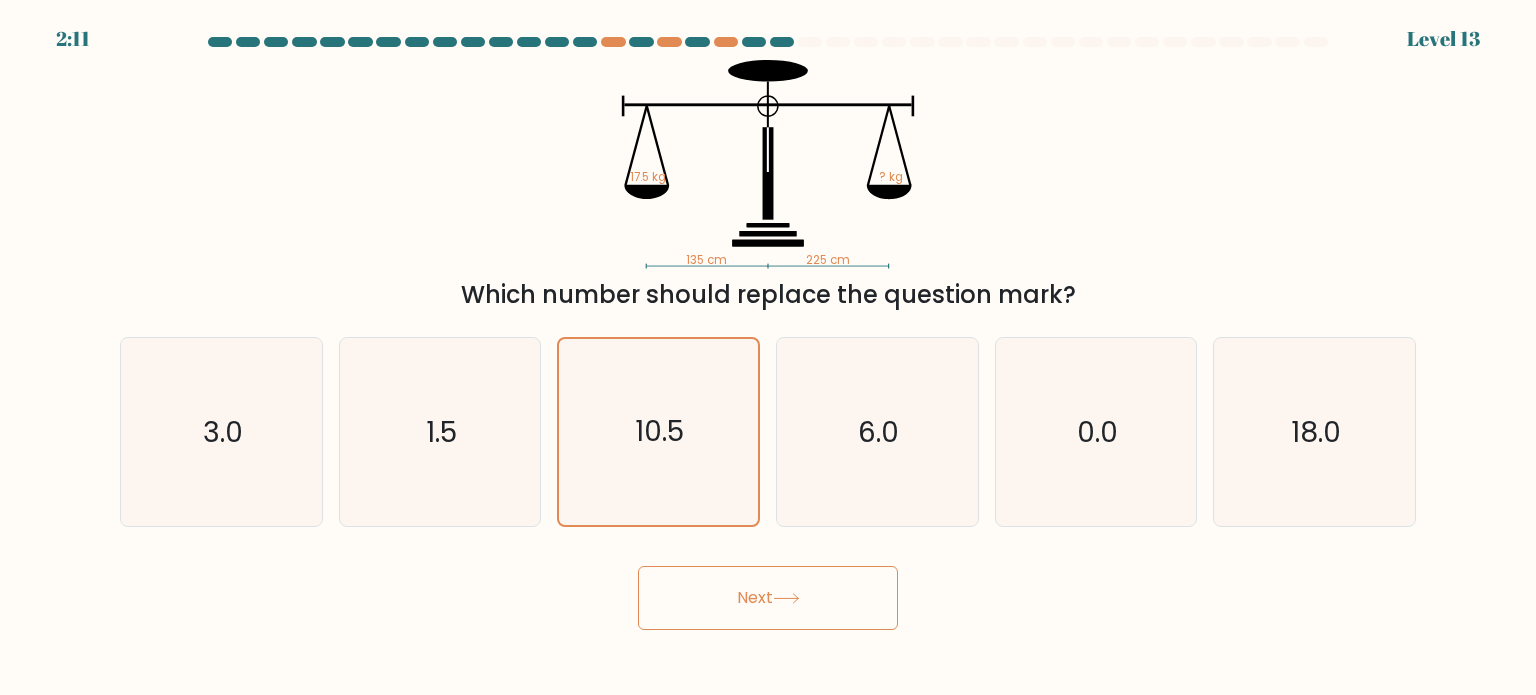 click on "Next" at bounding box center [768, 598] 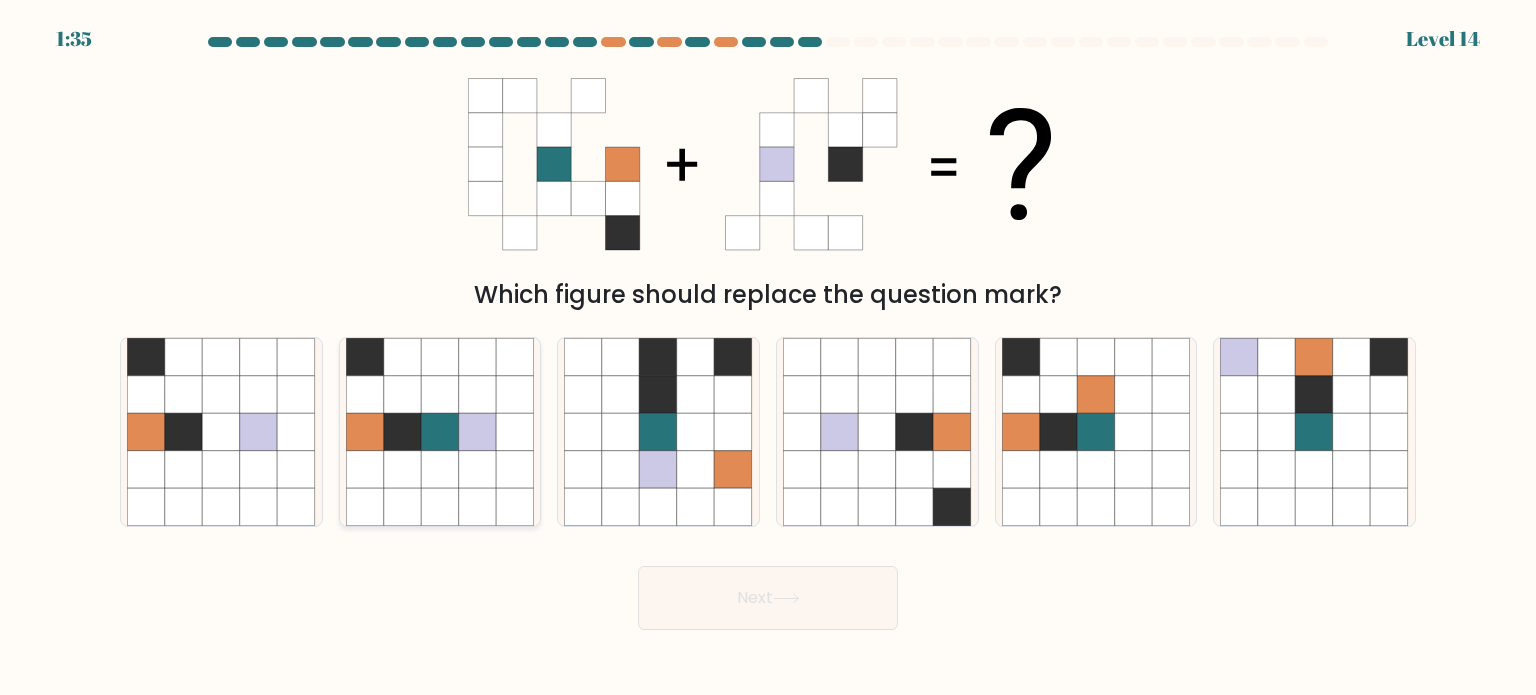 click 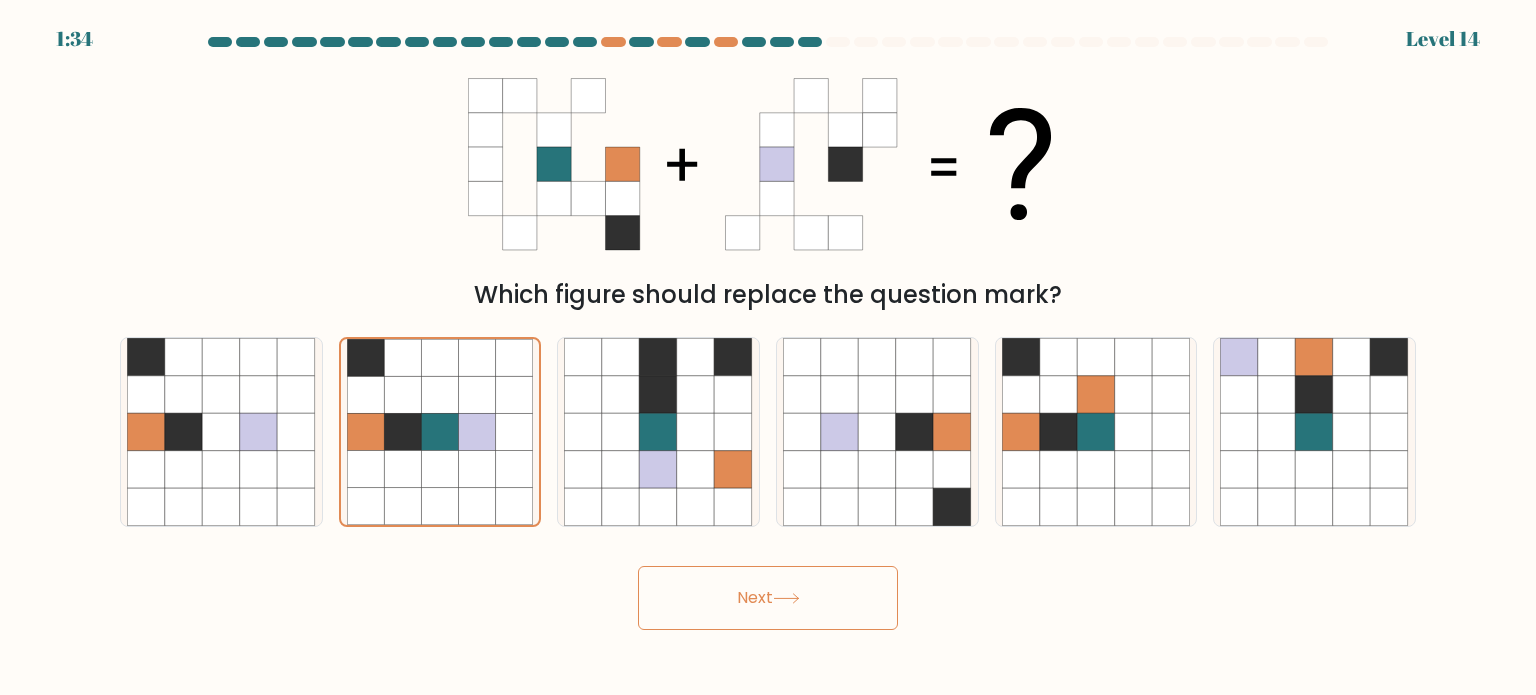 click on "Next" at bounding box center [768, 598] 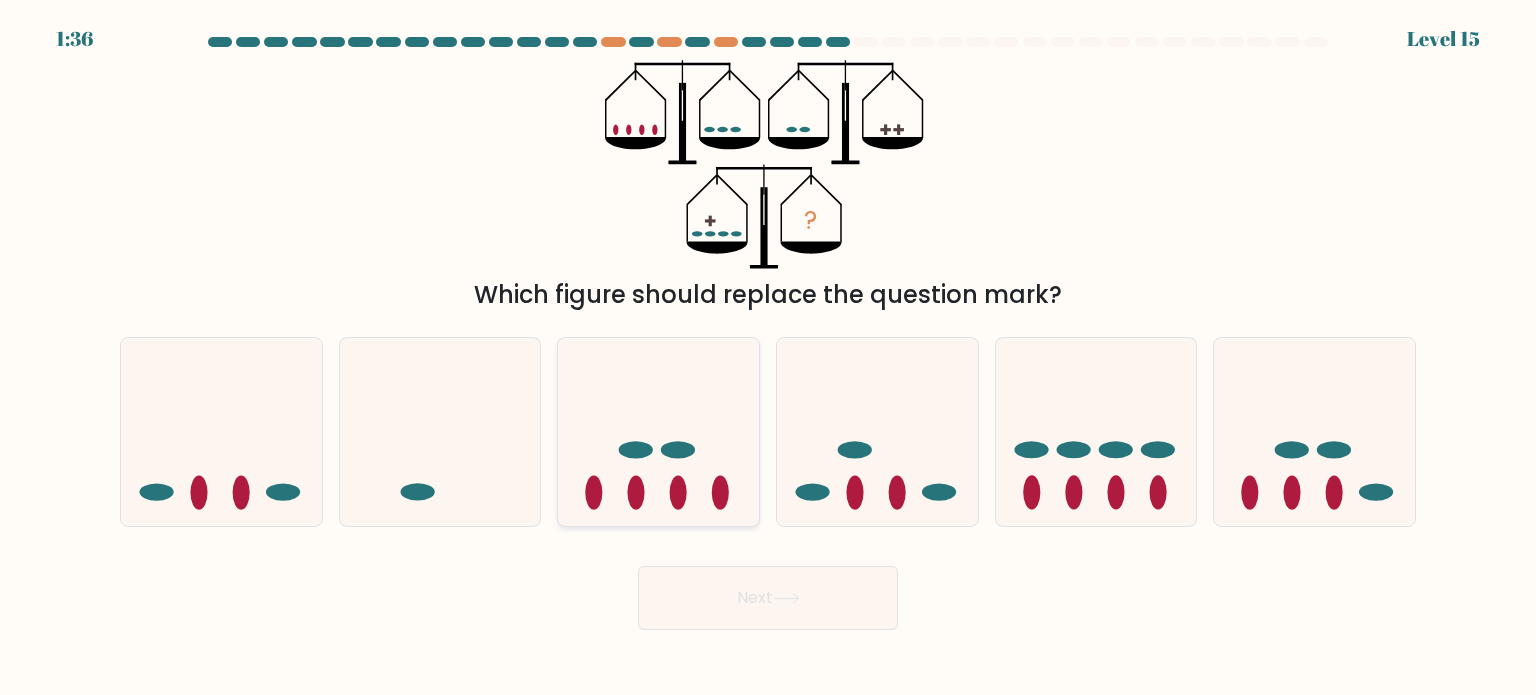 click 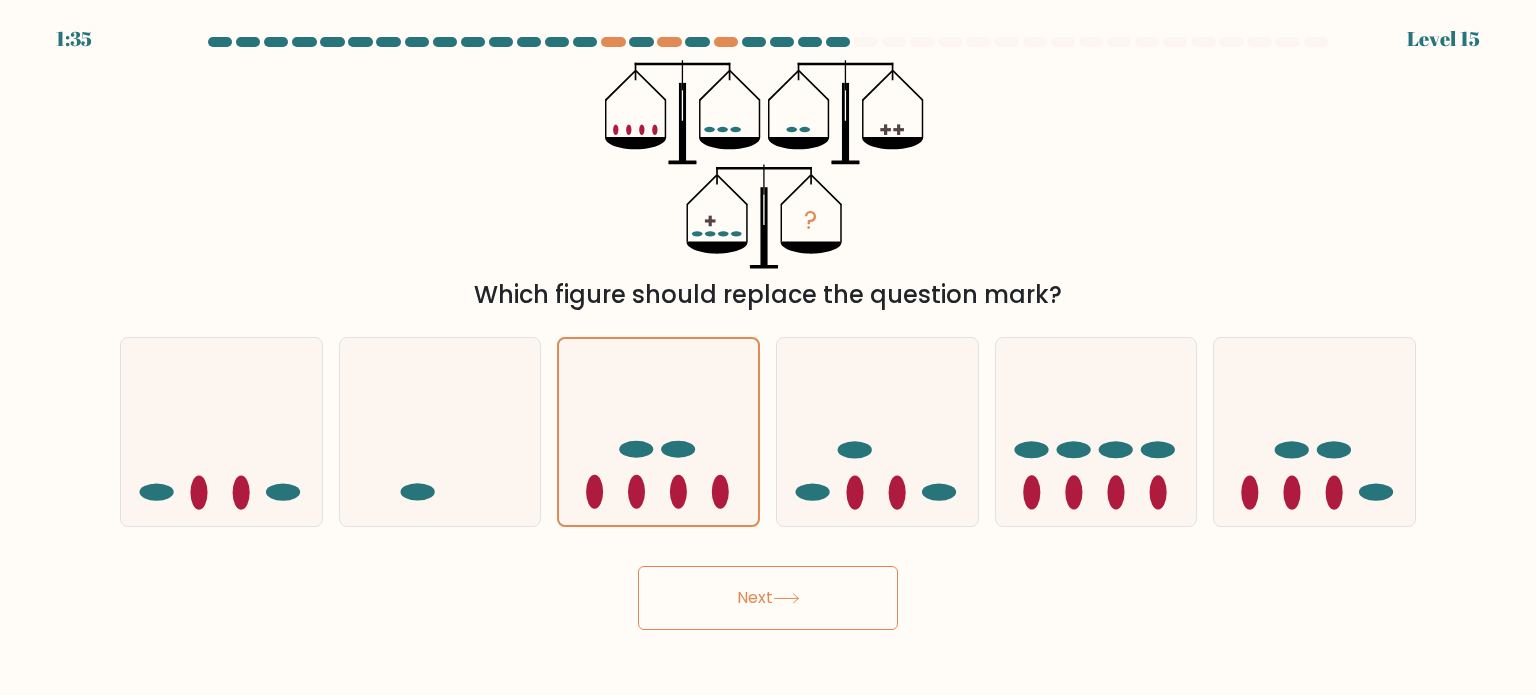 click on "Next" at bounding box center [768, 598] 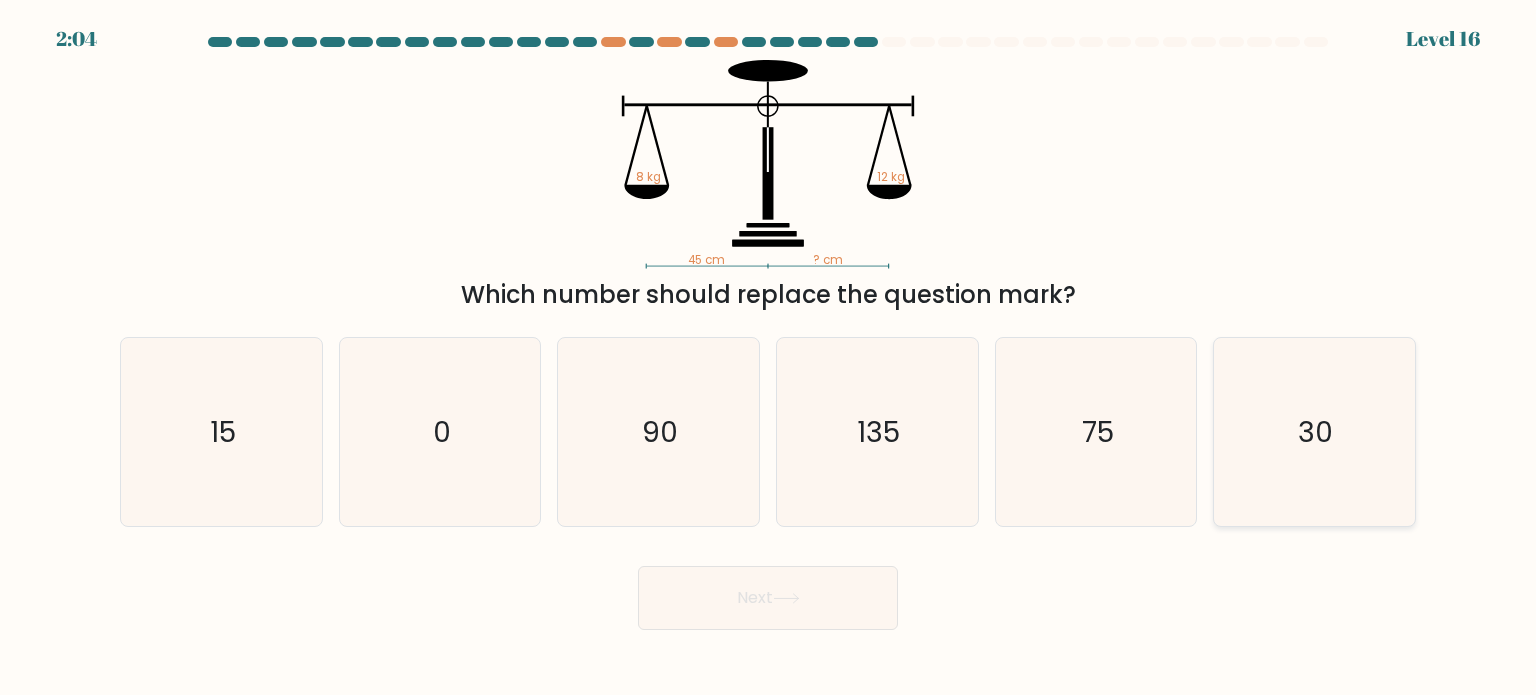 click on "30" 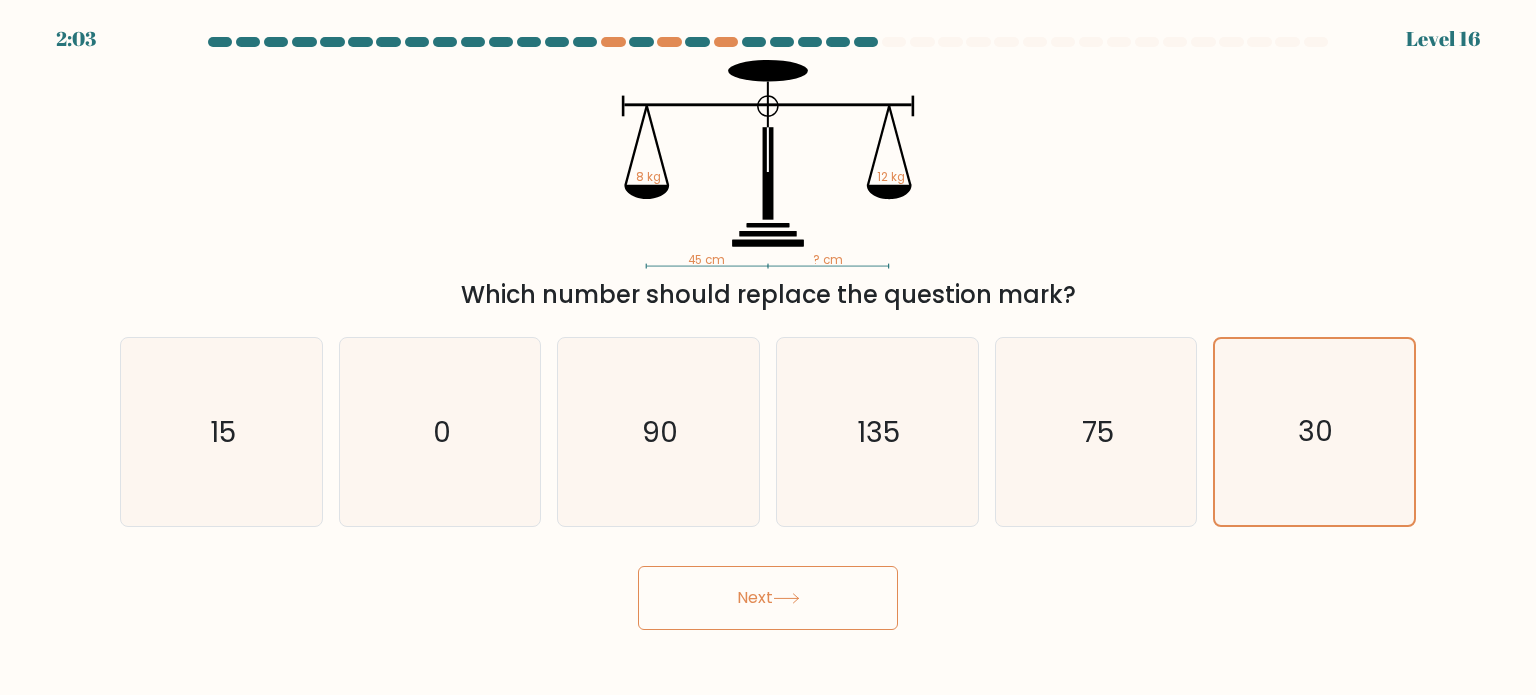 click on "Next" at bounding box center [768, 598] 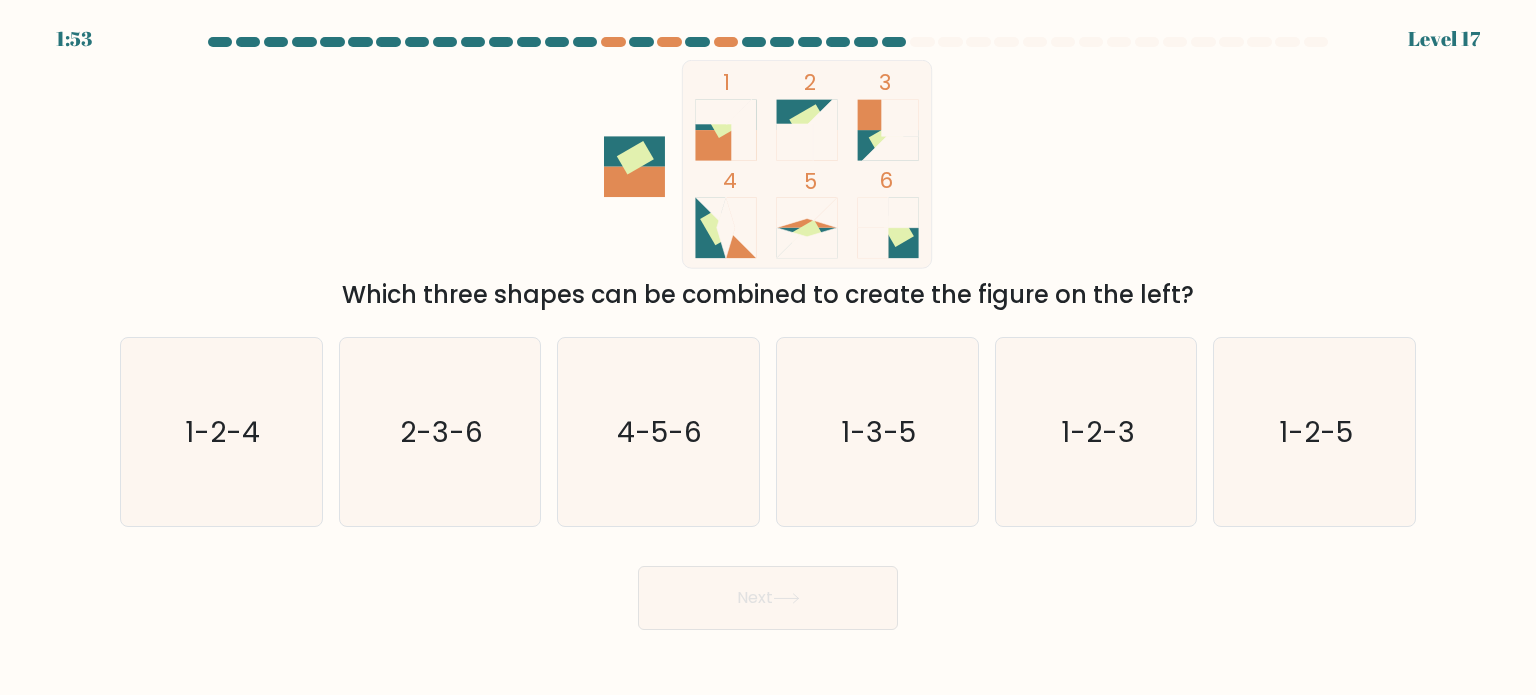 click on "1-2-3" 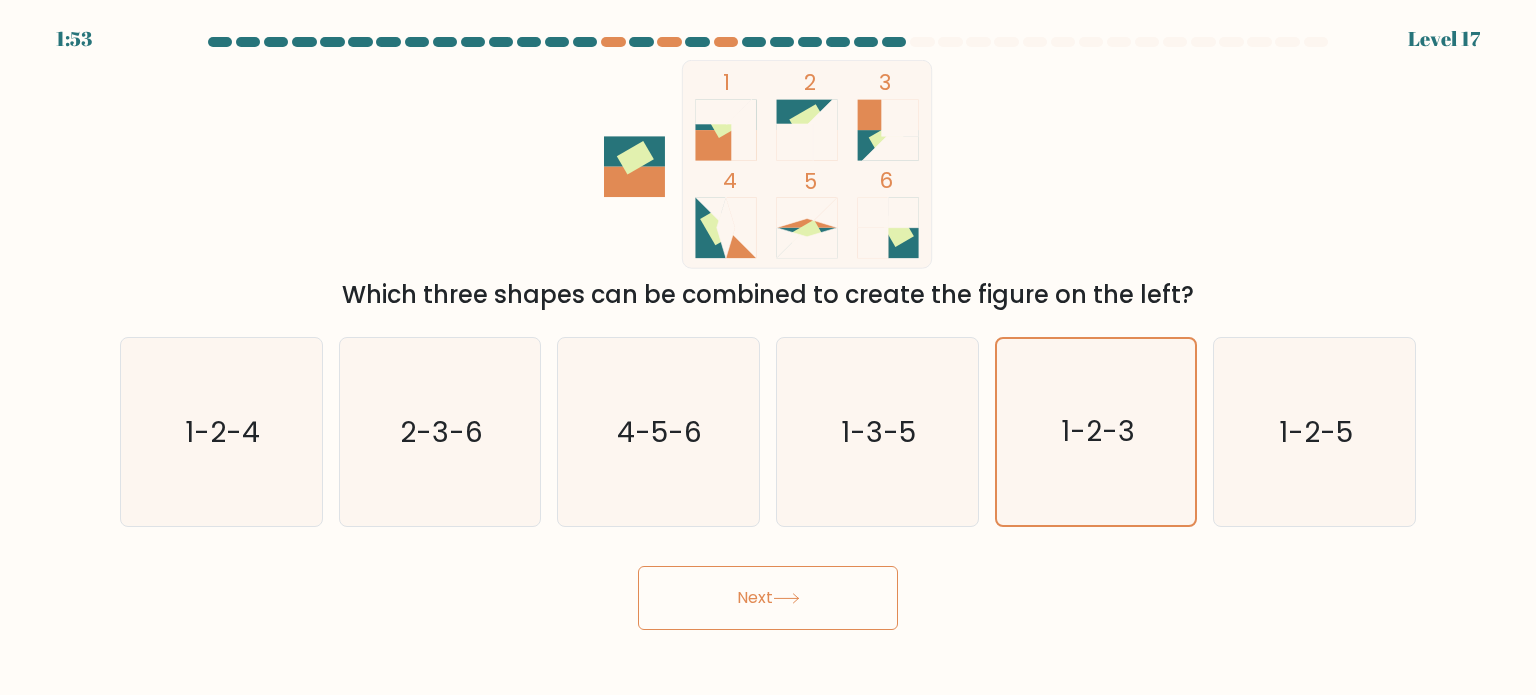 click on "Next" at bounding box center (768, 598) 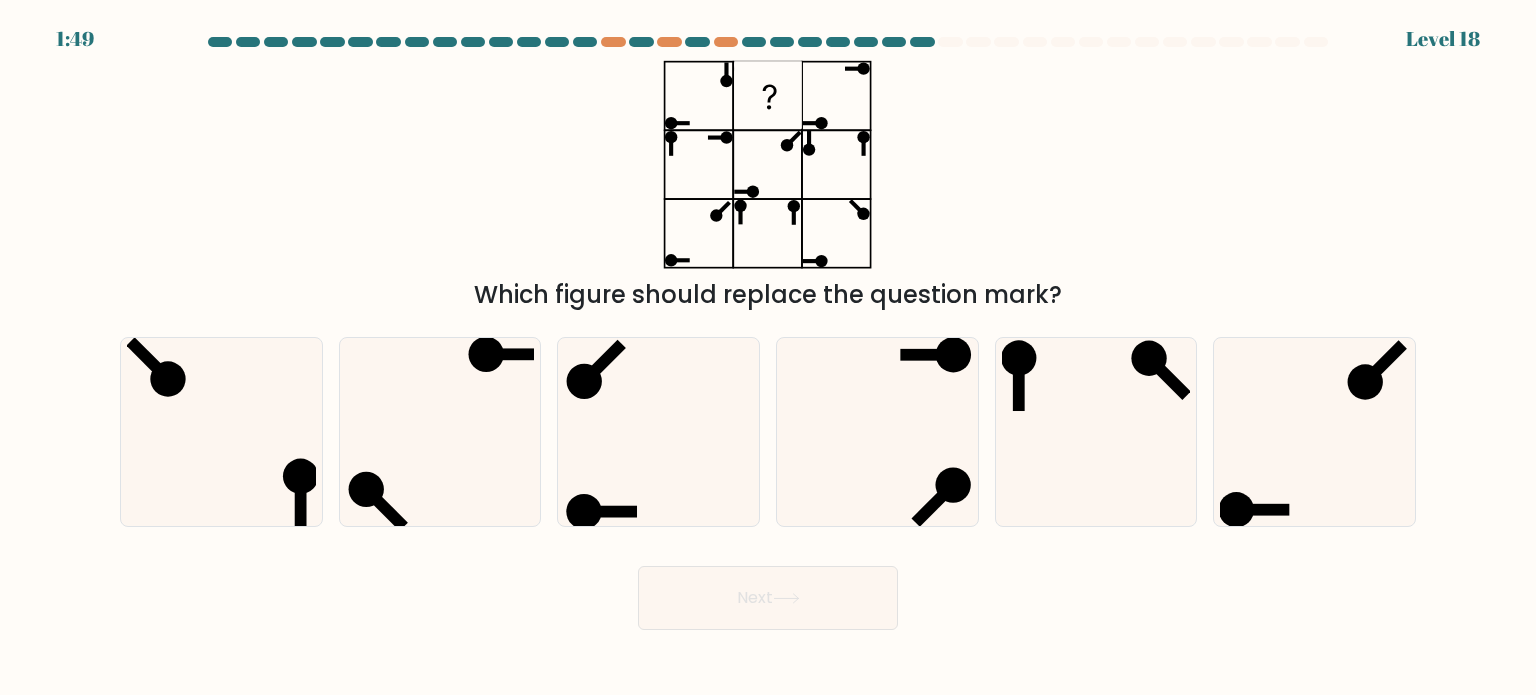 drag, startPoint x: 699, startPoint y: 81, endPoint x: 881, endPoint y: 235, distance: 238.4114 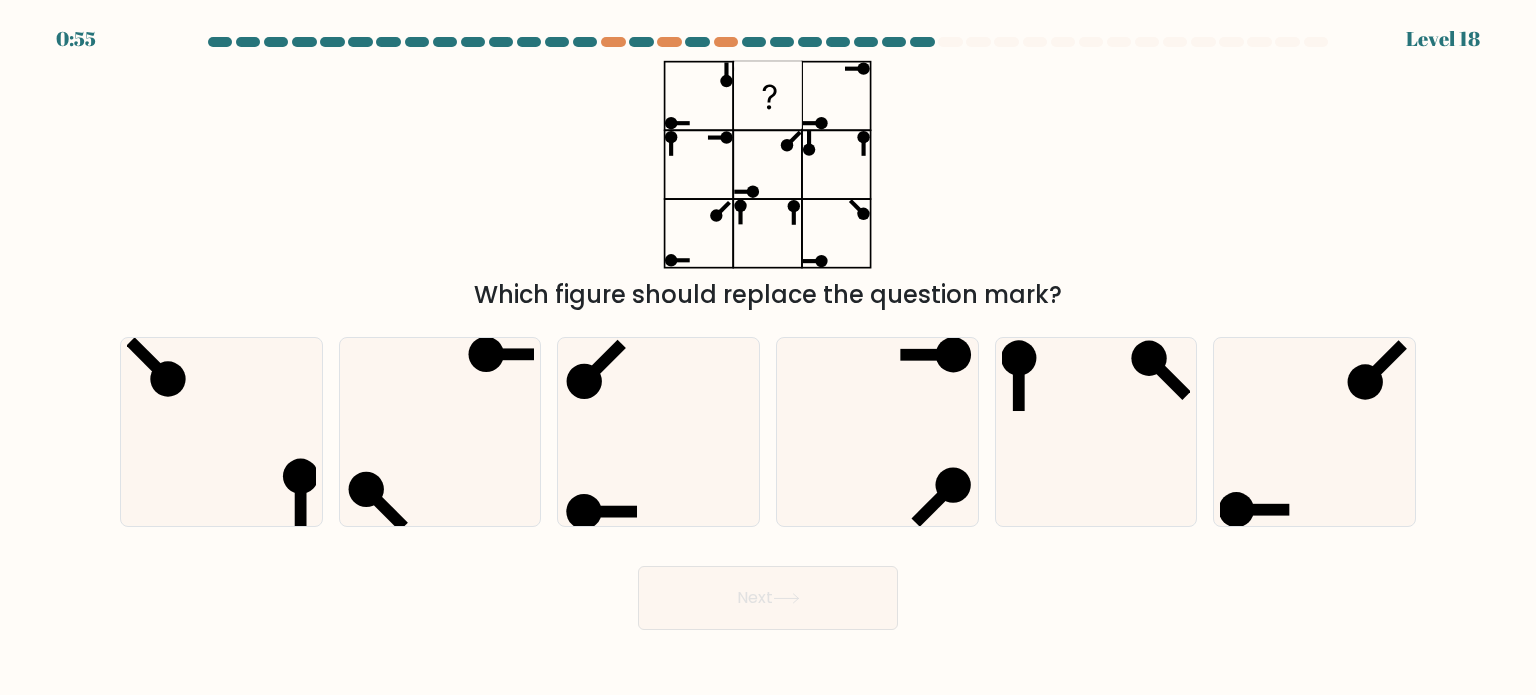 drag, startPoint x: 485, startPoint y: 289, endPoint x: 1097, endPoint y: 303, distance: 612.1601 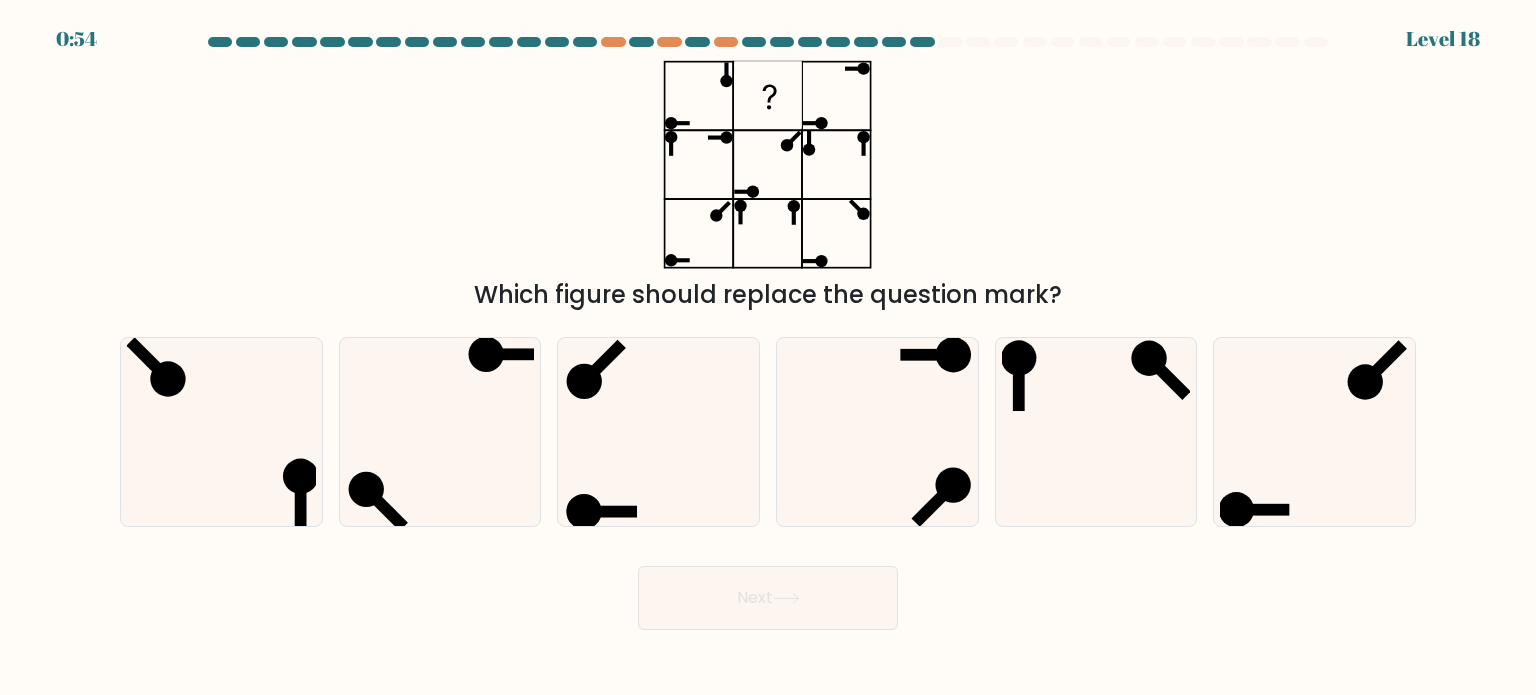 click on "Which figure should replace the question mark?" at bounding box center [768, 295] 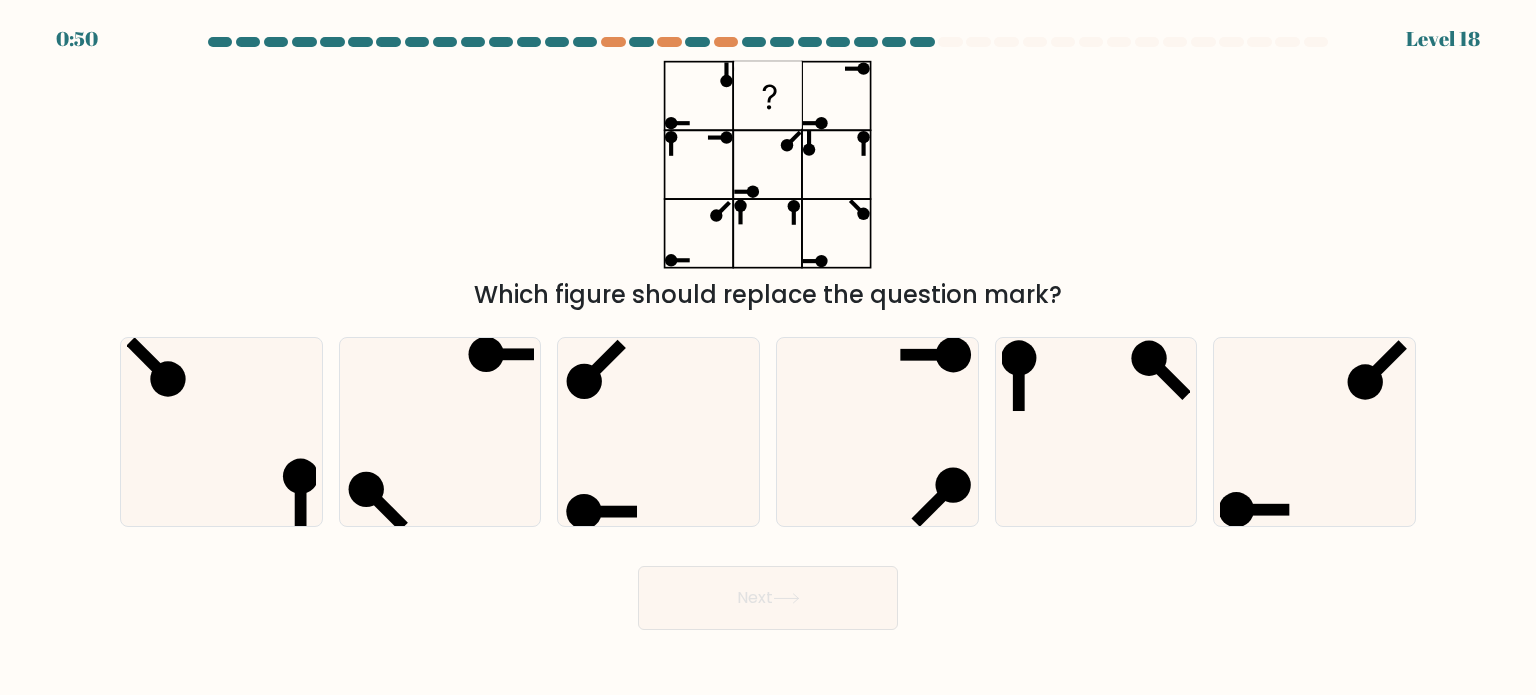 drag, startPoint x: 969, startPoint y: 314, endPoint x: 439, endPoint y: 276, distance: 531.36053 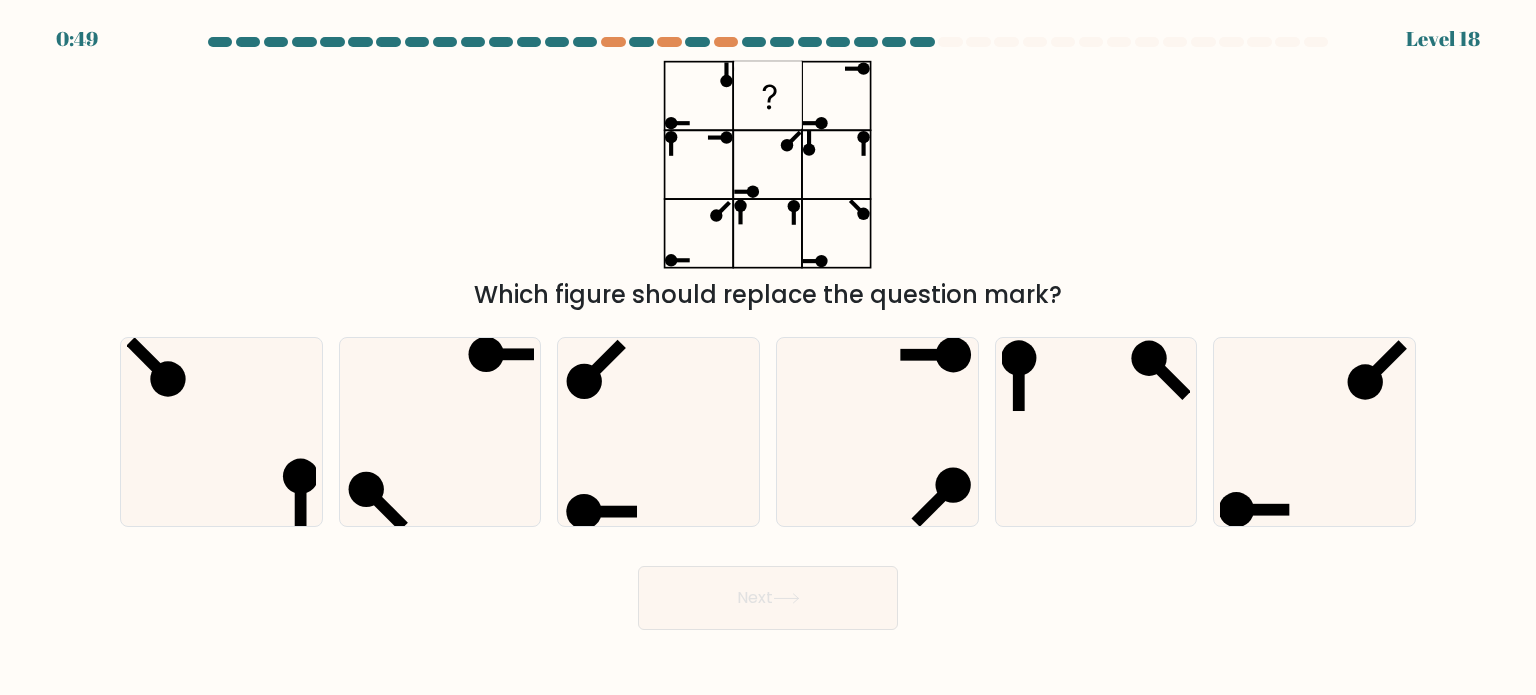click 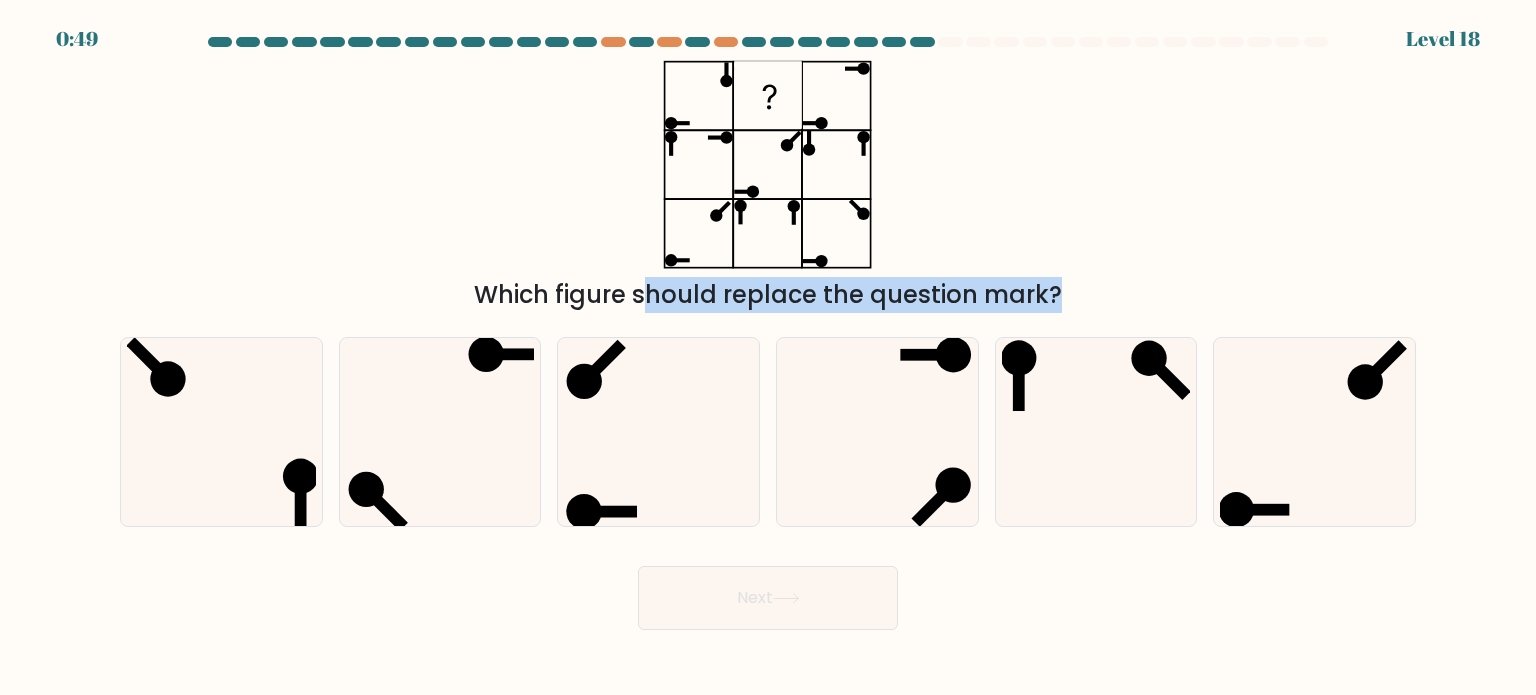 drag, startPoint x: 761, startPoint y: 107, endPoint x: 692, endPoint y: 569, distance: 467.12418 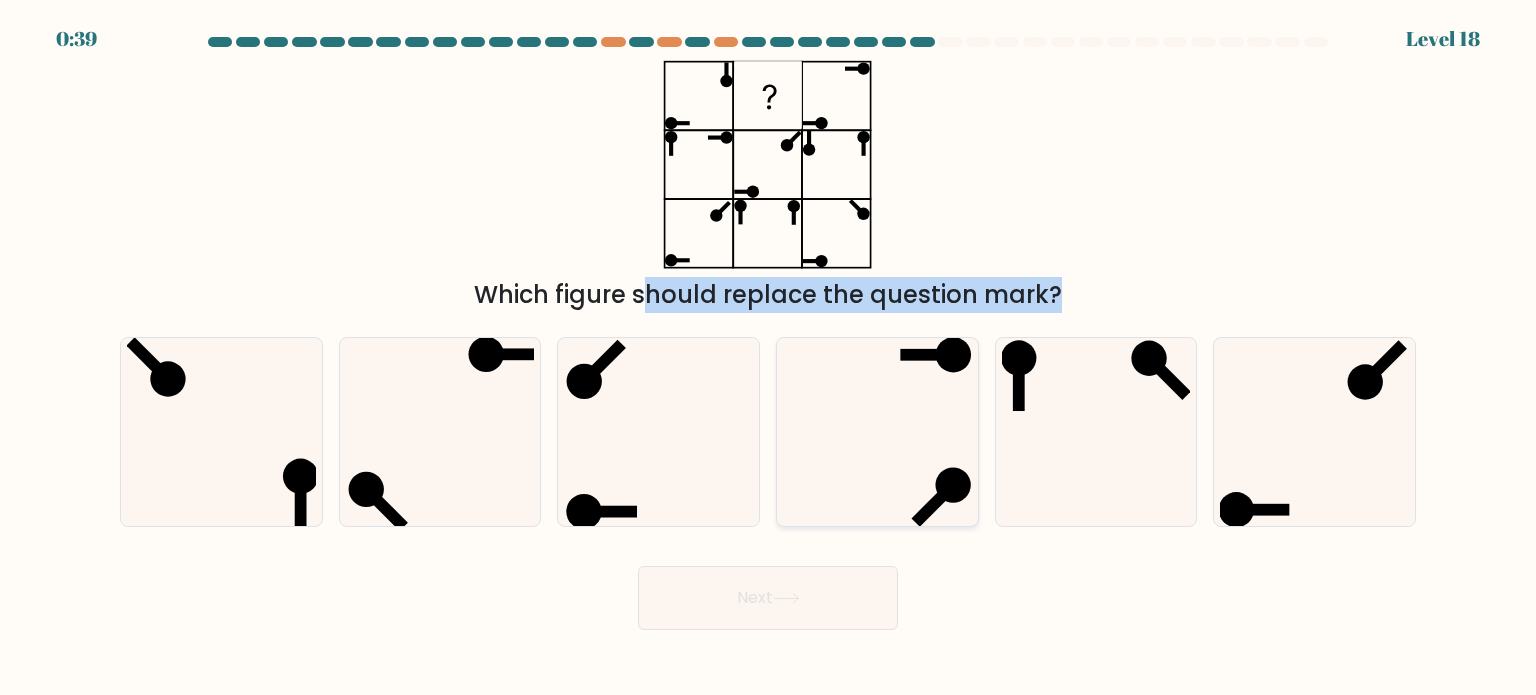 click 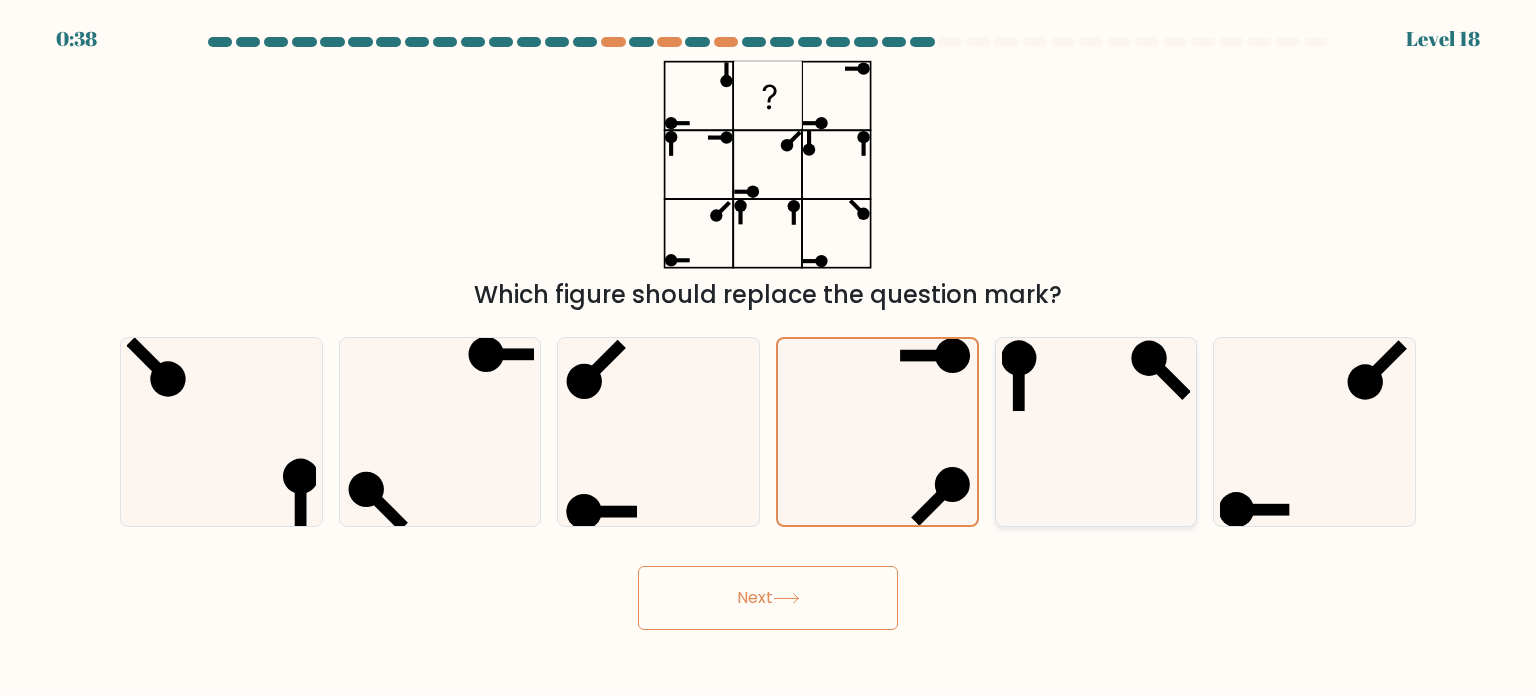 click 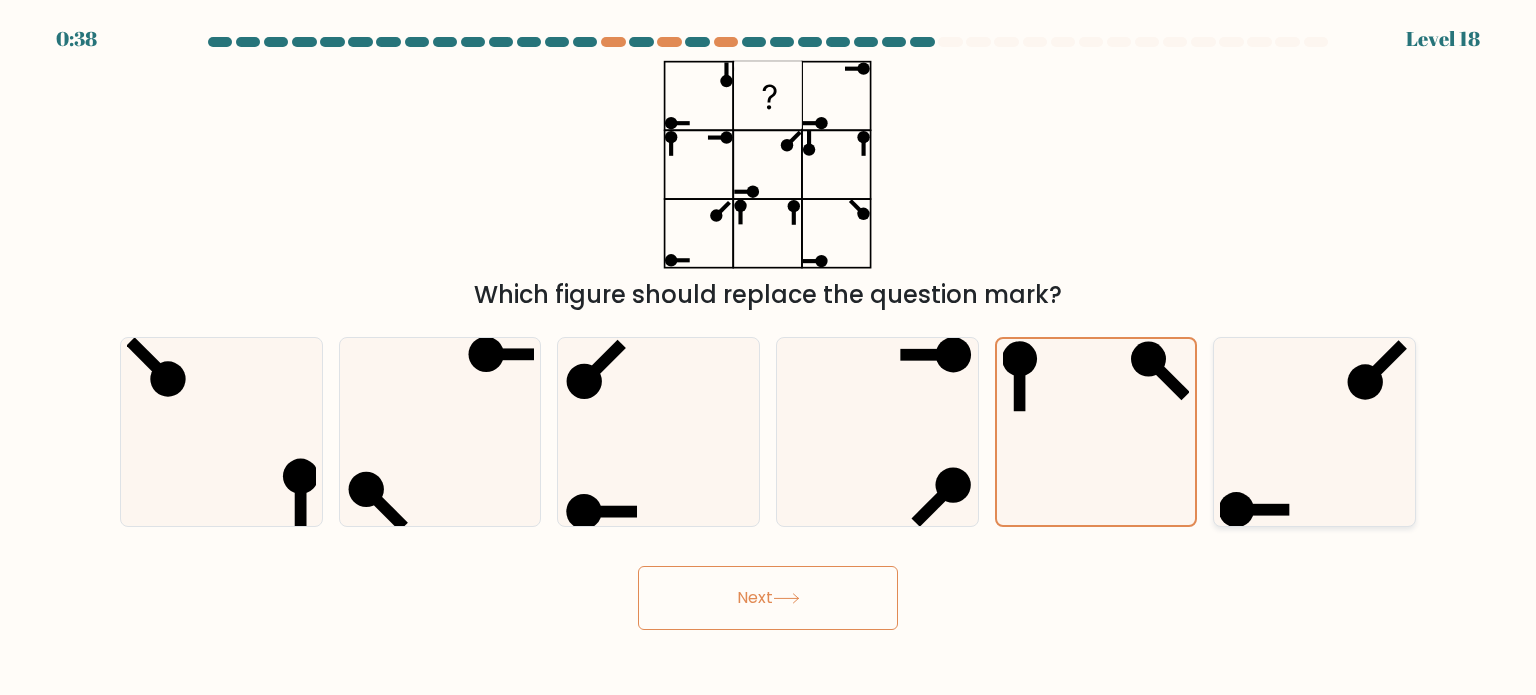 drag, startPoint x: 1308, startPoint y: 466, endPoint x: 1224, endPoint y: 466, distance: 84 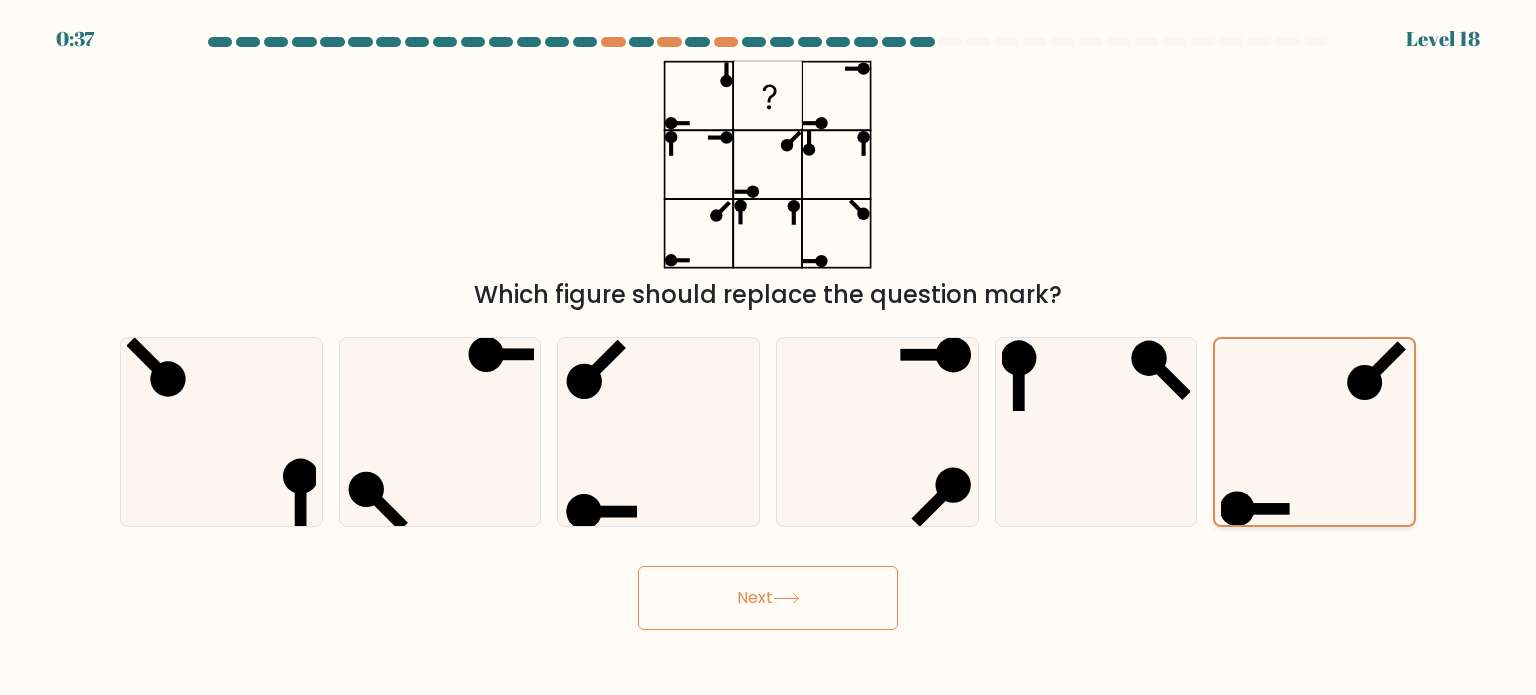 click 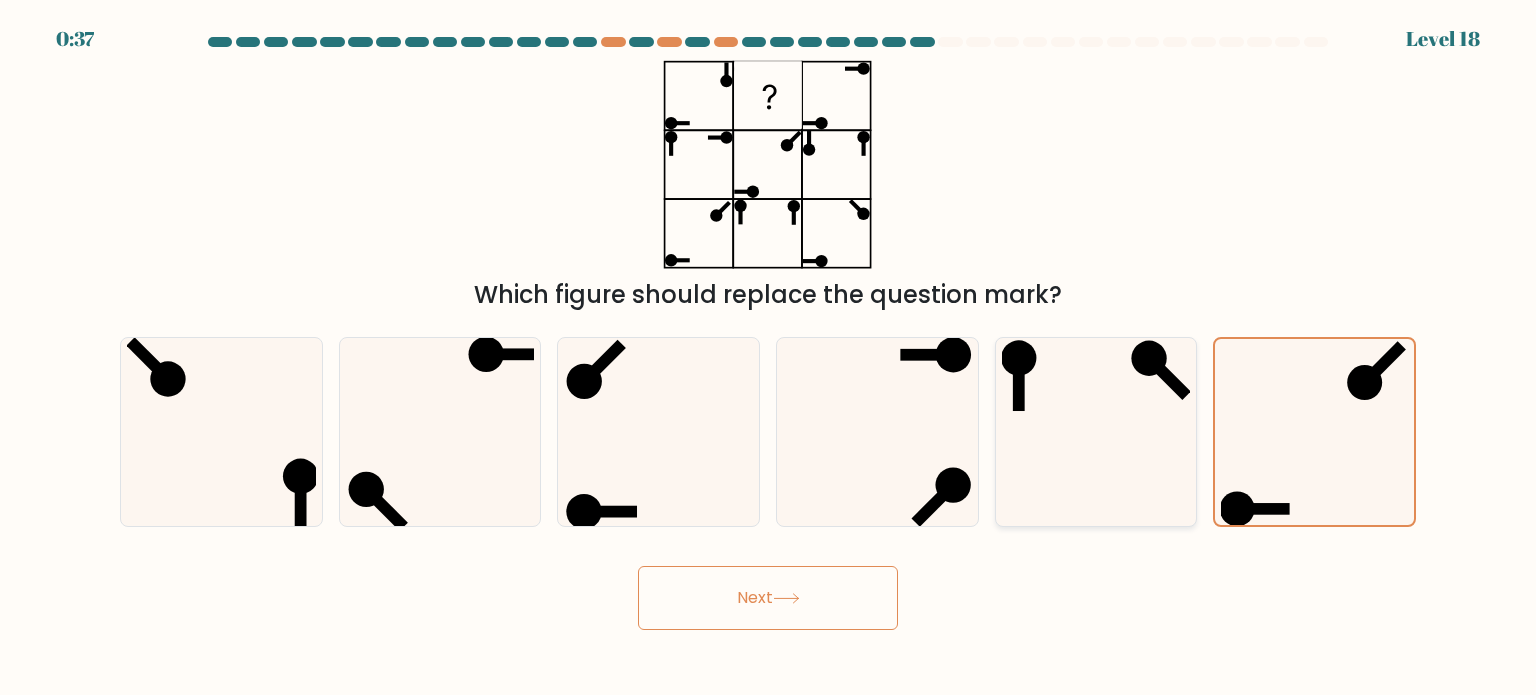 click 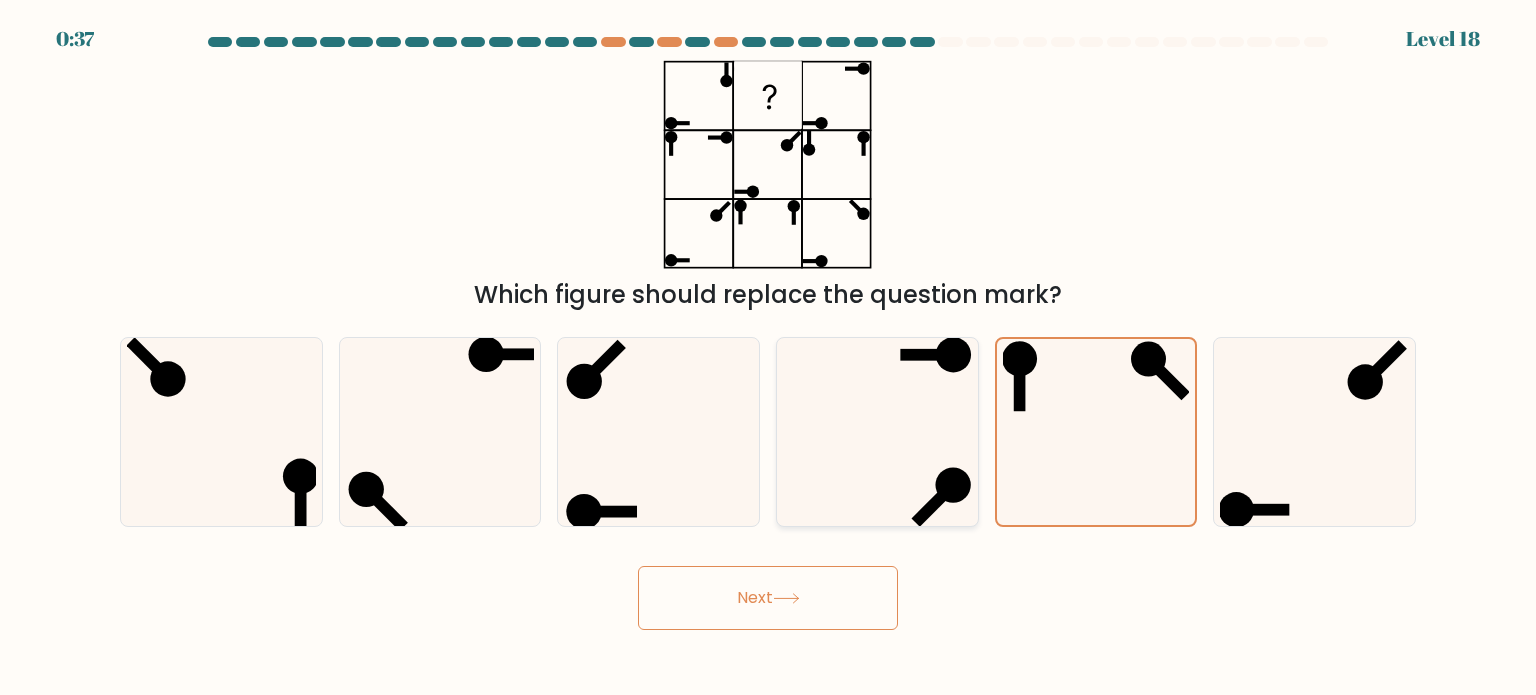 click 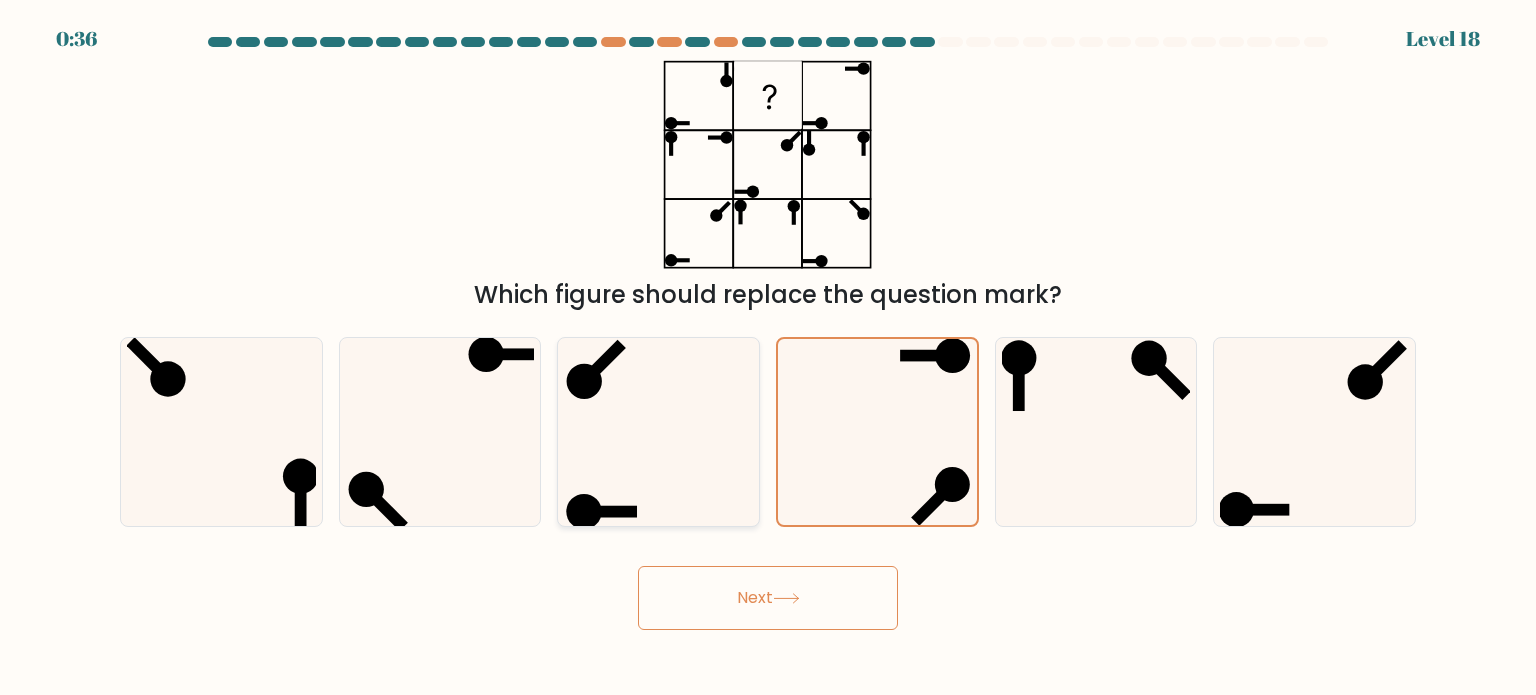 click 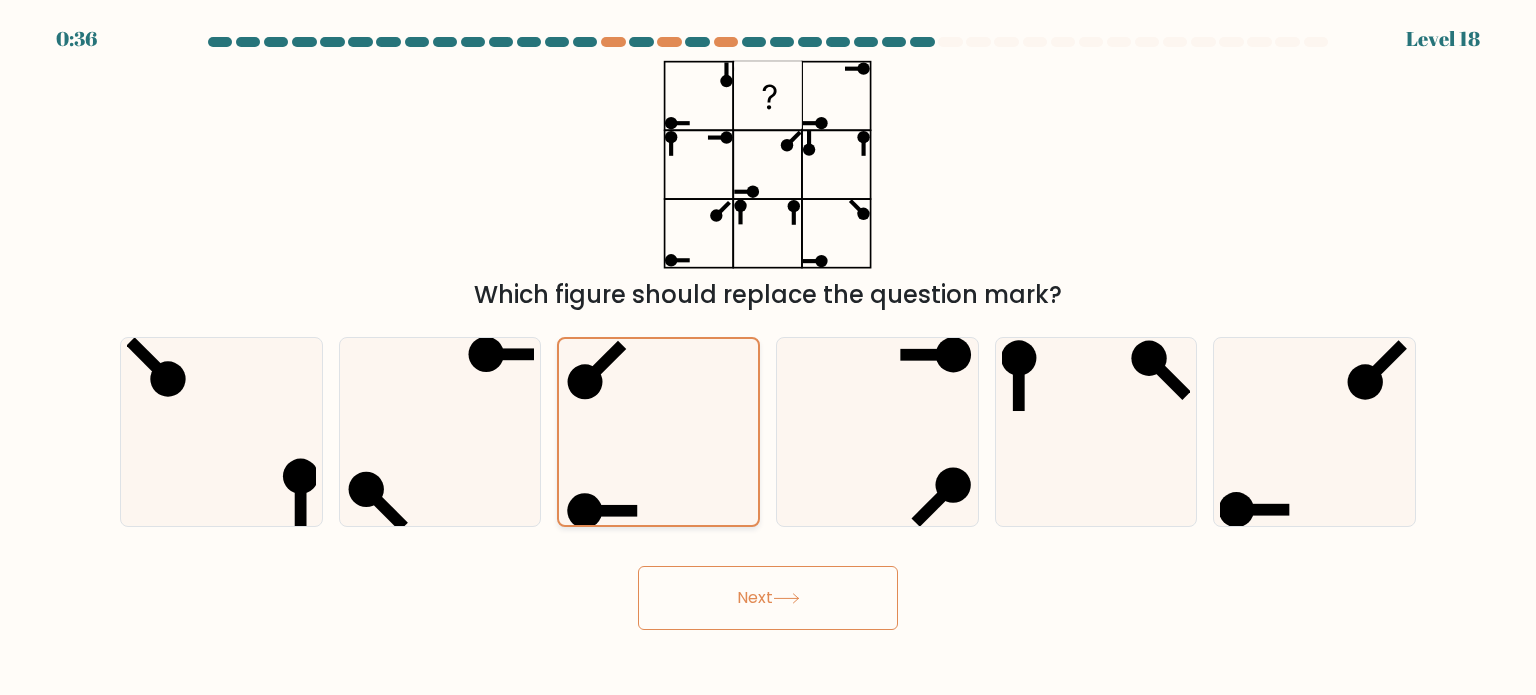 drag, startPoint x: 583, startPoint y: 447, endPoint x: 560, endPoint y: 455, distance: 24.351591 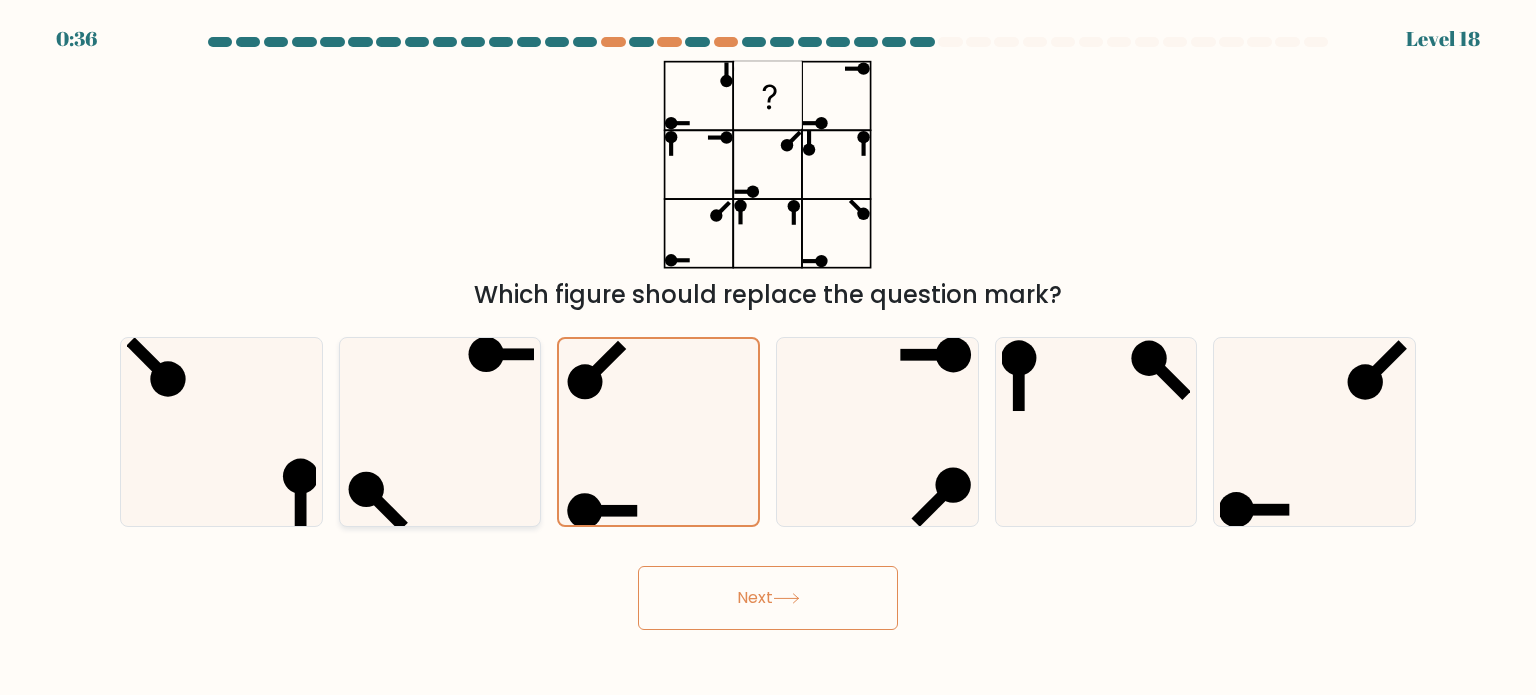 drag, startPoint x: 530, startPoint y: 466, endPoint x: 491, endPoint y: 507, distance: 56.586216 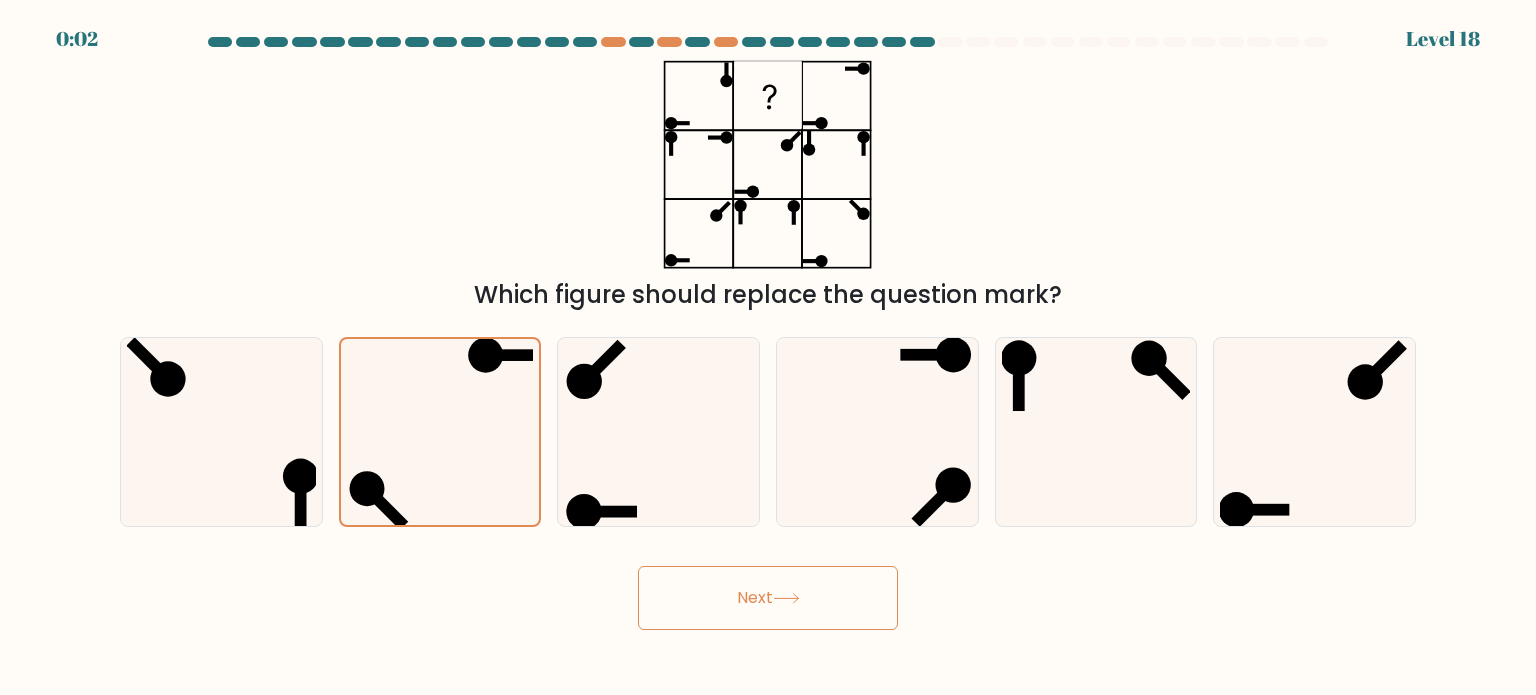 click on "Next" at bounding box center (768, 598) 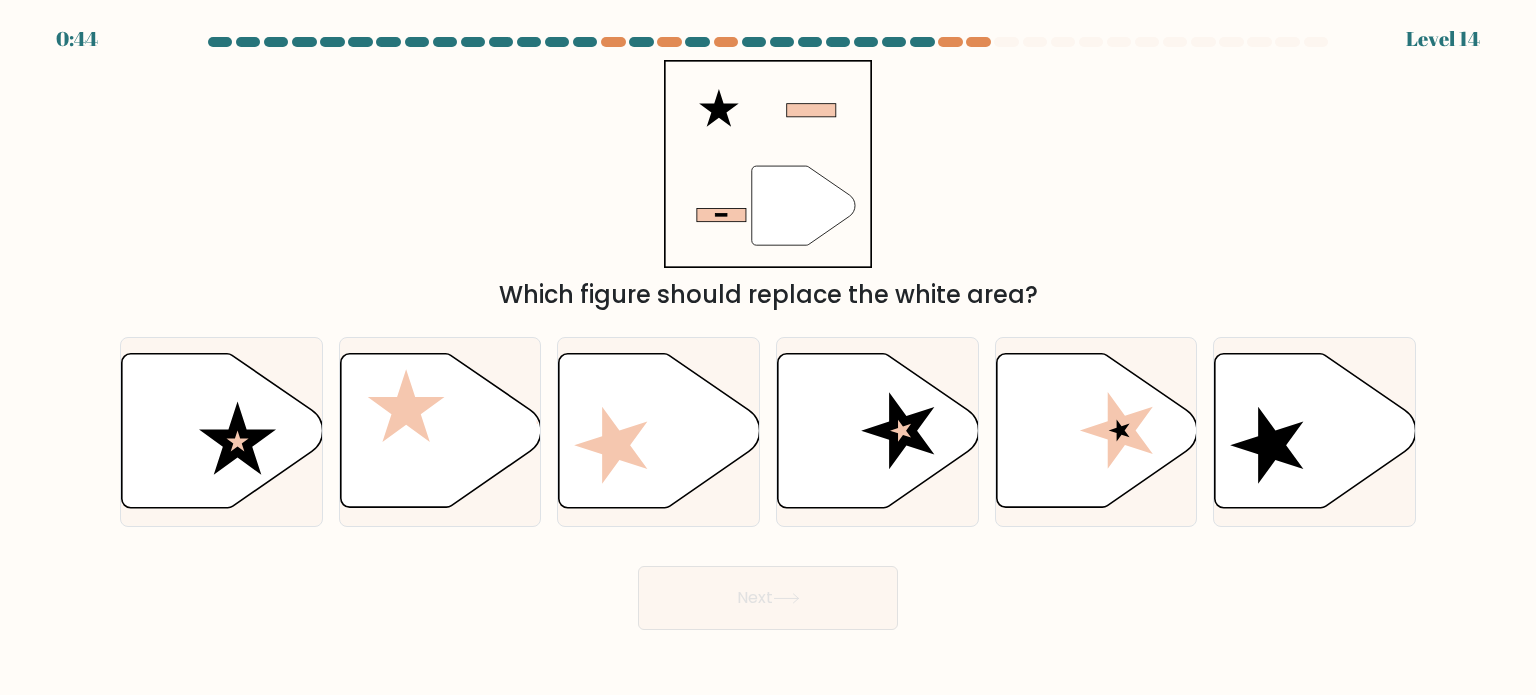 scroll, scrollTop: 0, scrollLeft: 0, axis: both 